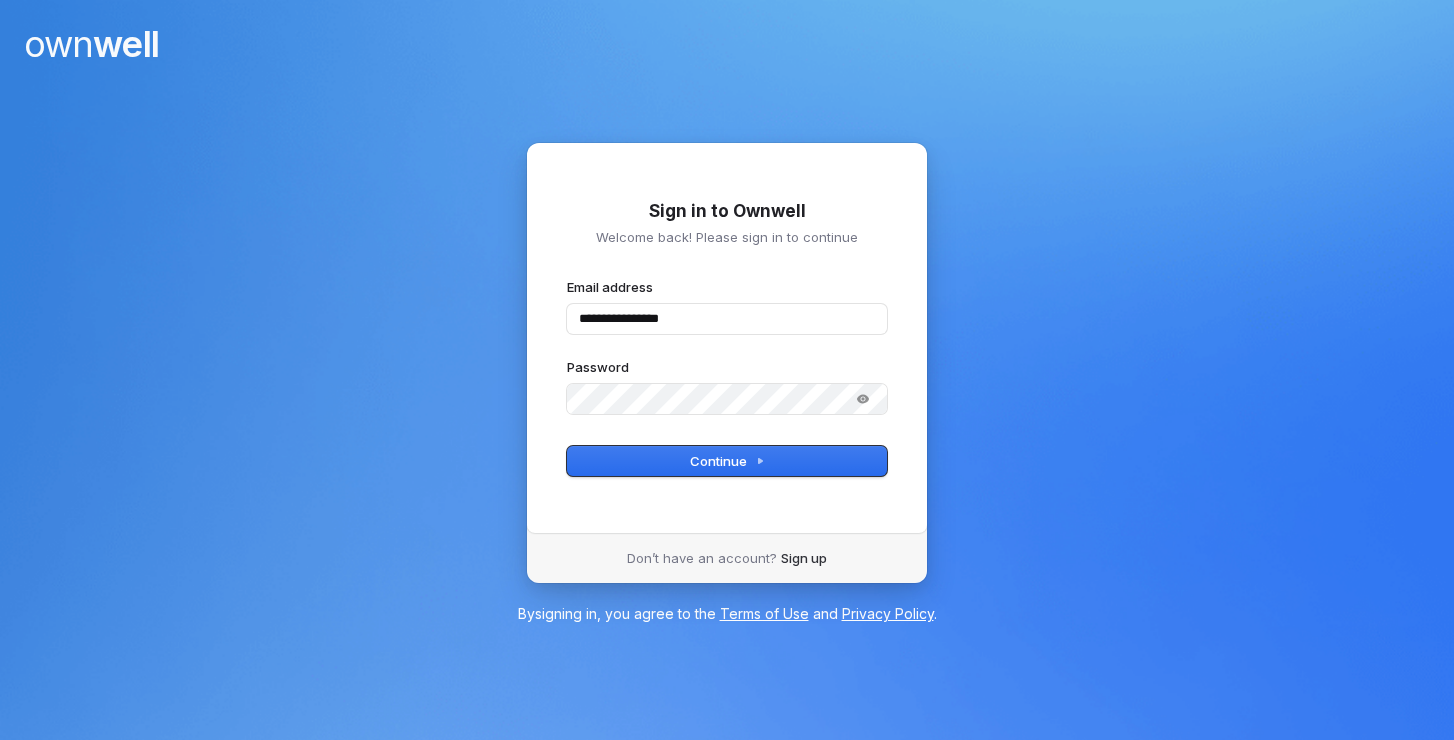scroll, scrollTop: 0, scrollLeft: 0, axis: both 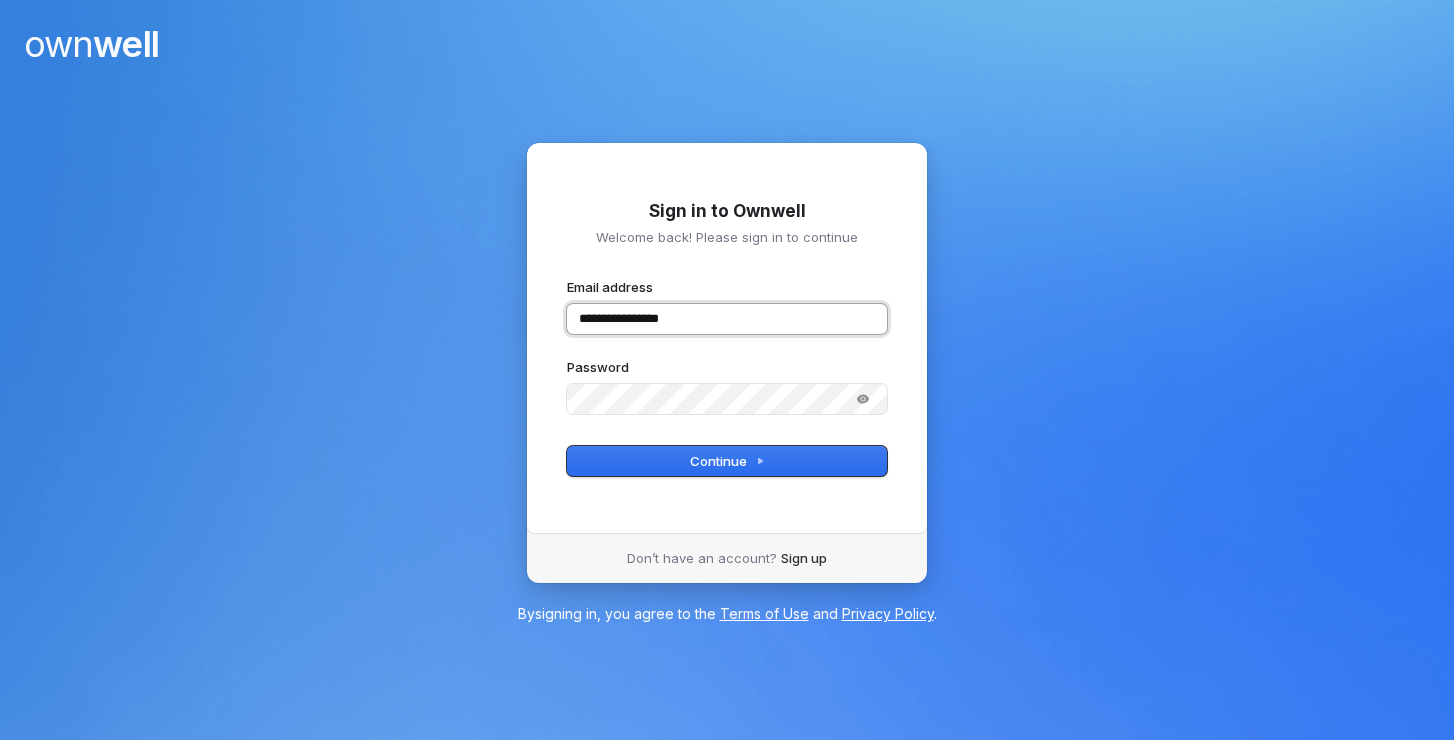type on "**********" 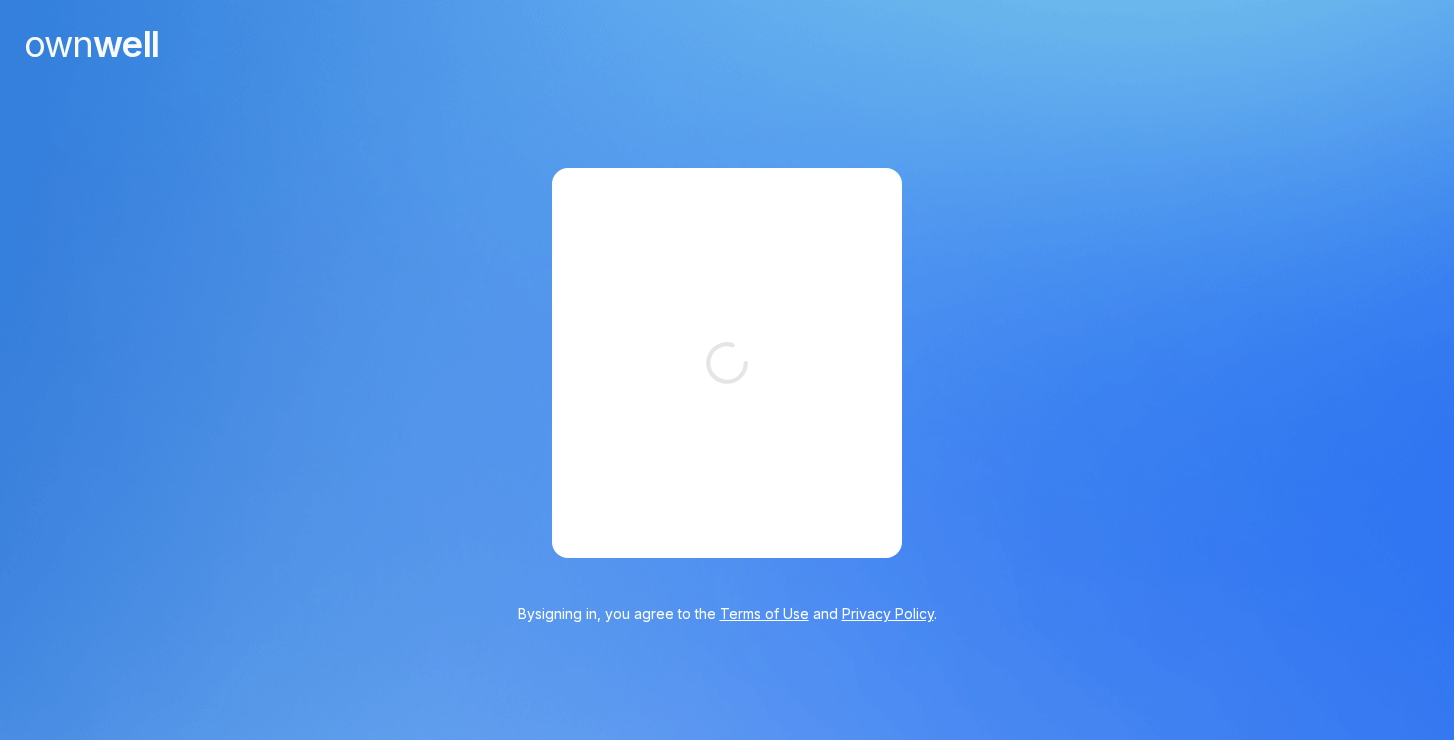 scroll, scrollTop: 0, scrollLeft: 0, axis: both 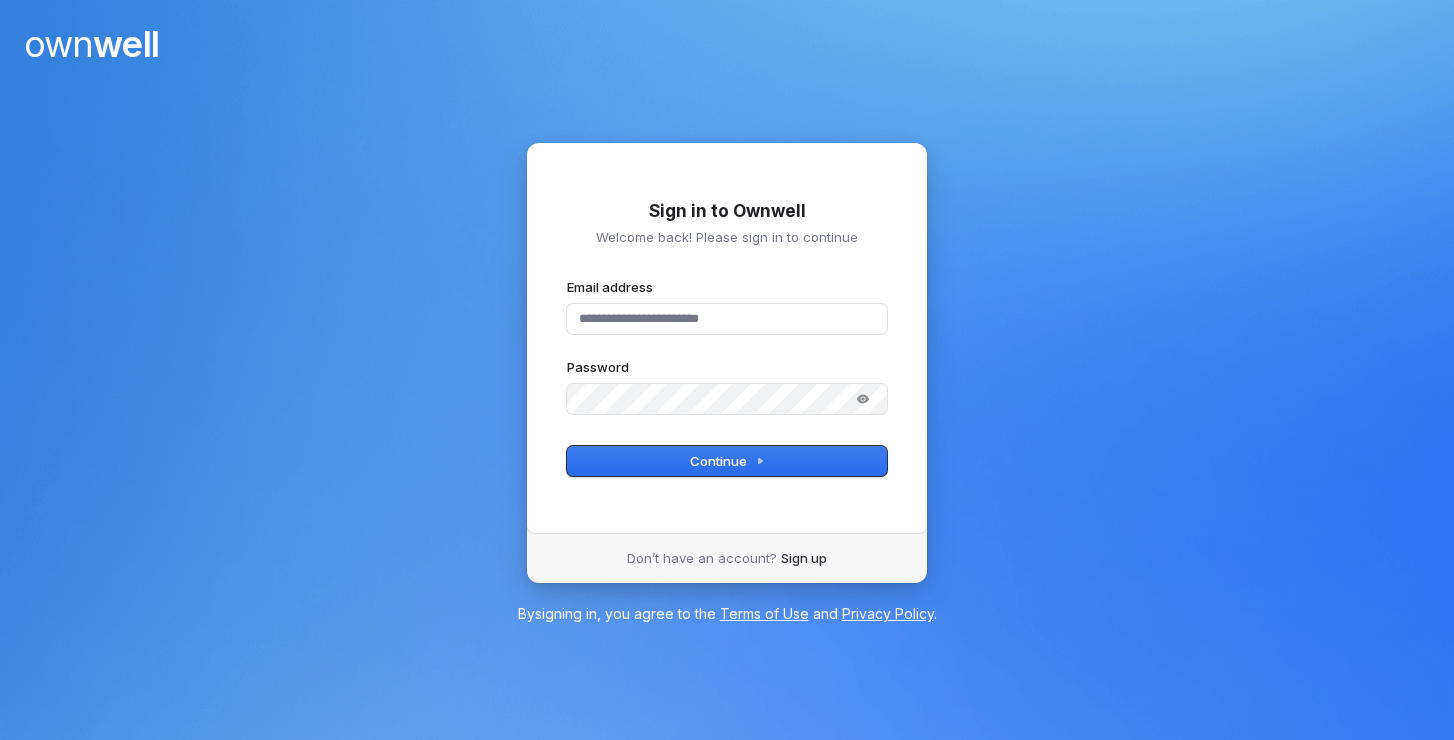 type 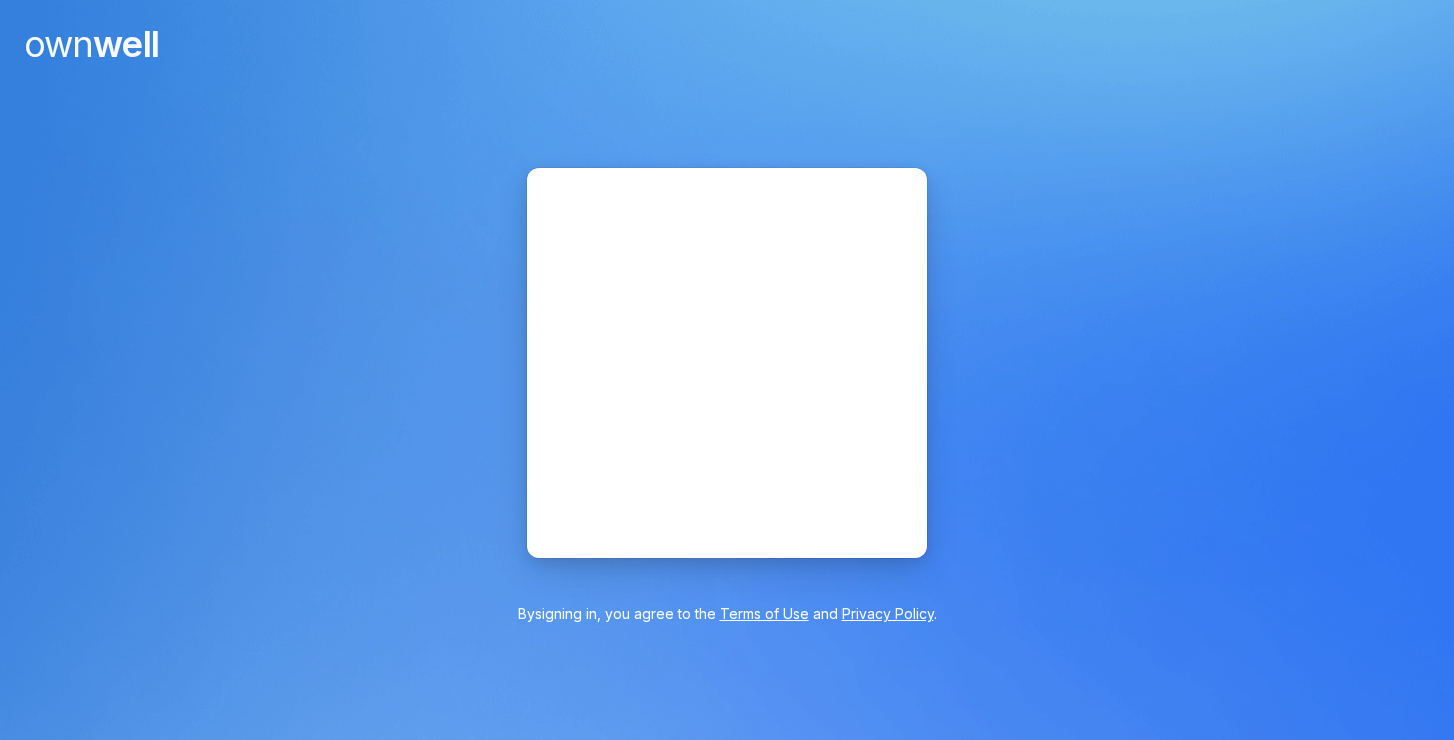 scroll, scrollTop: 0, scrollLeft: 0, axis: both 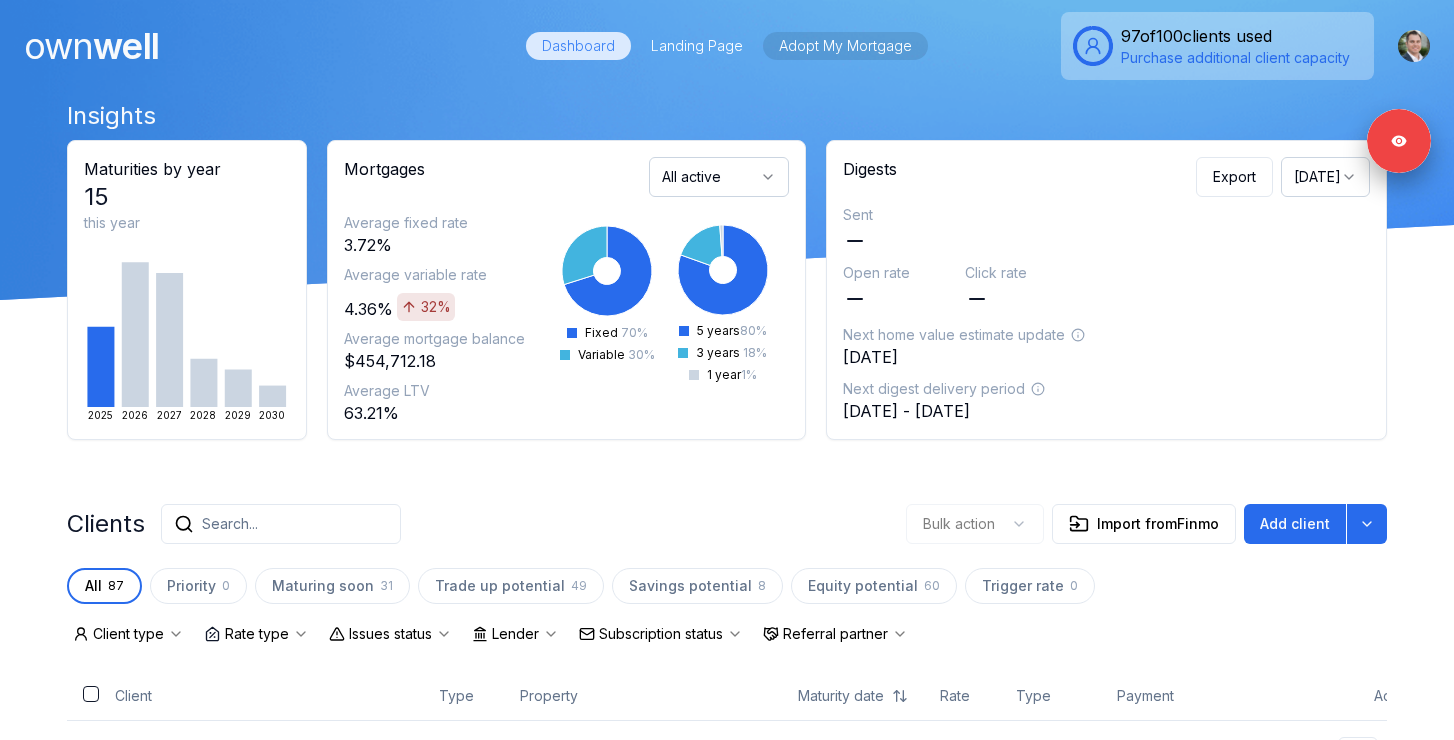 click on "Adopt My Mortgage" at bounding box center (845, 46) 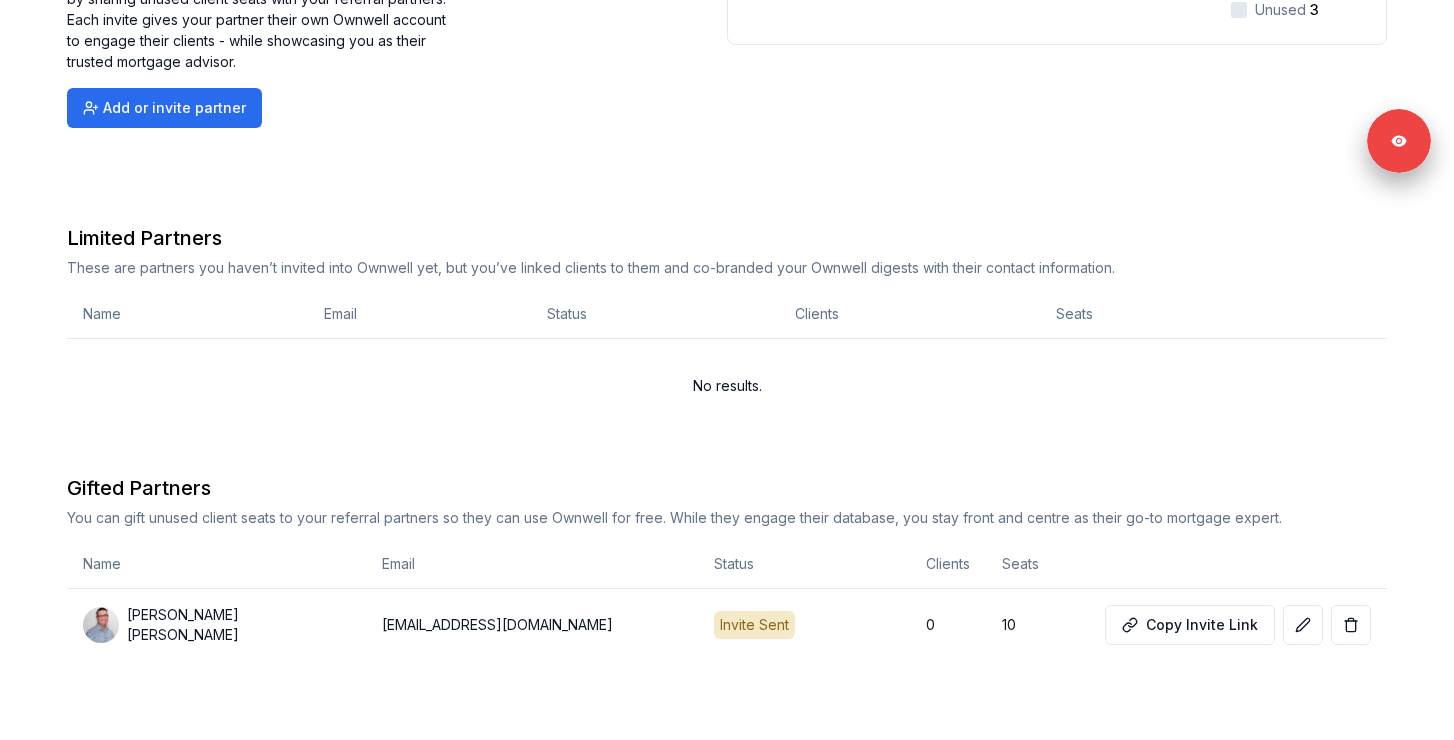 scroll, scrollTop: 0, scrollLeft: 0, axis: both 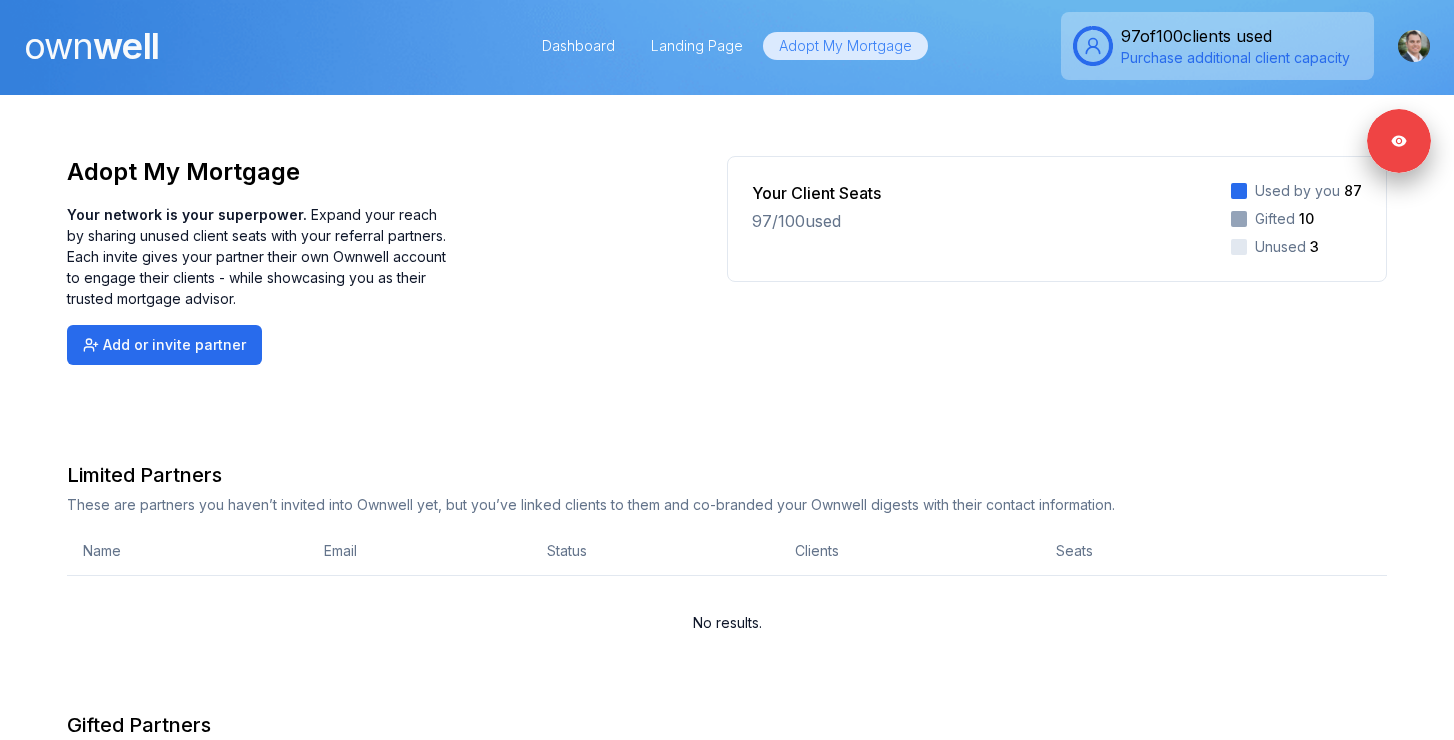 click on "own well" at bounding box center [91, 46] 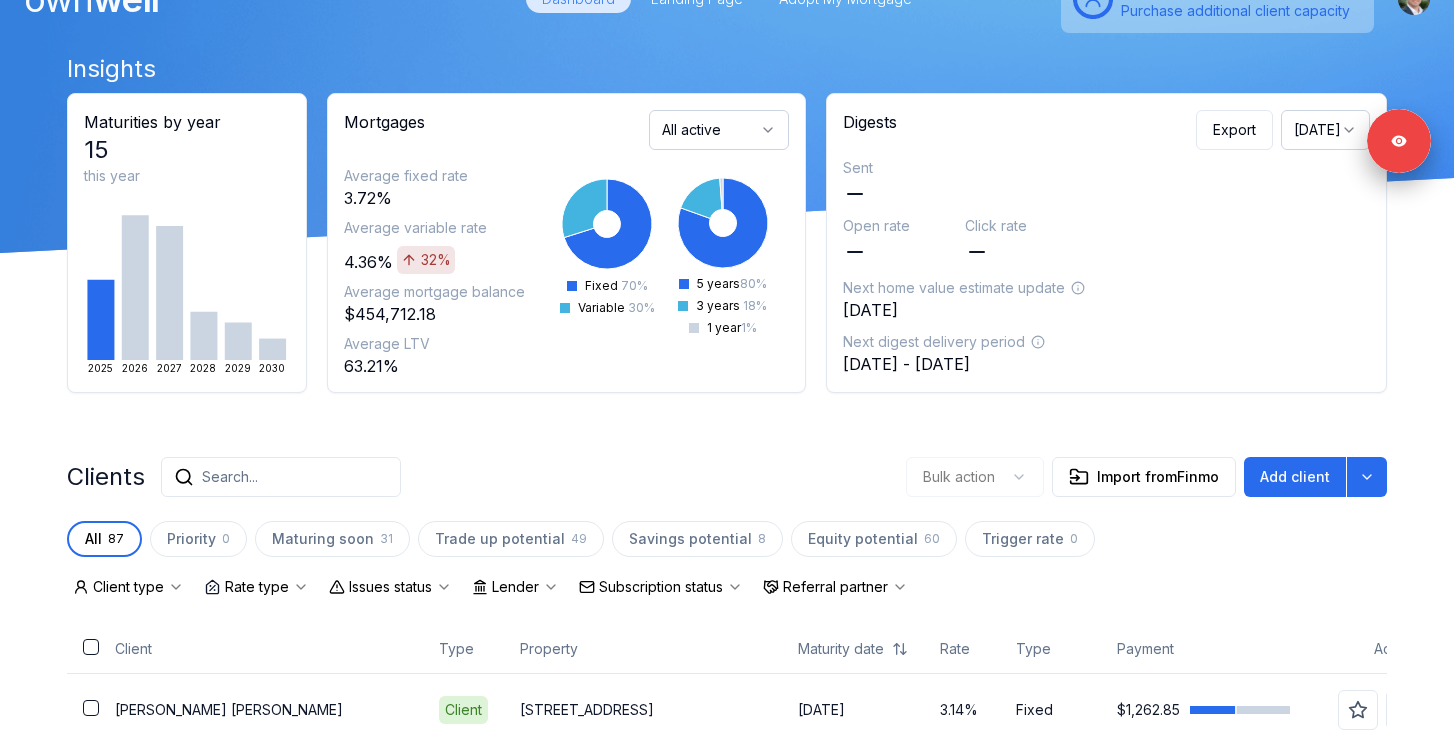scroll, scrollTop: 0, scrollLeft: 0, axis: both 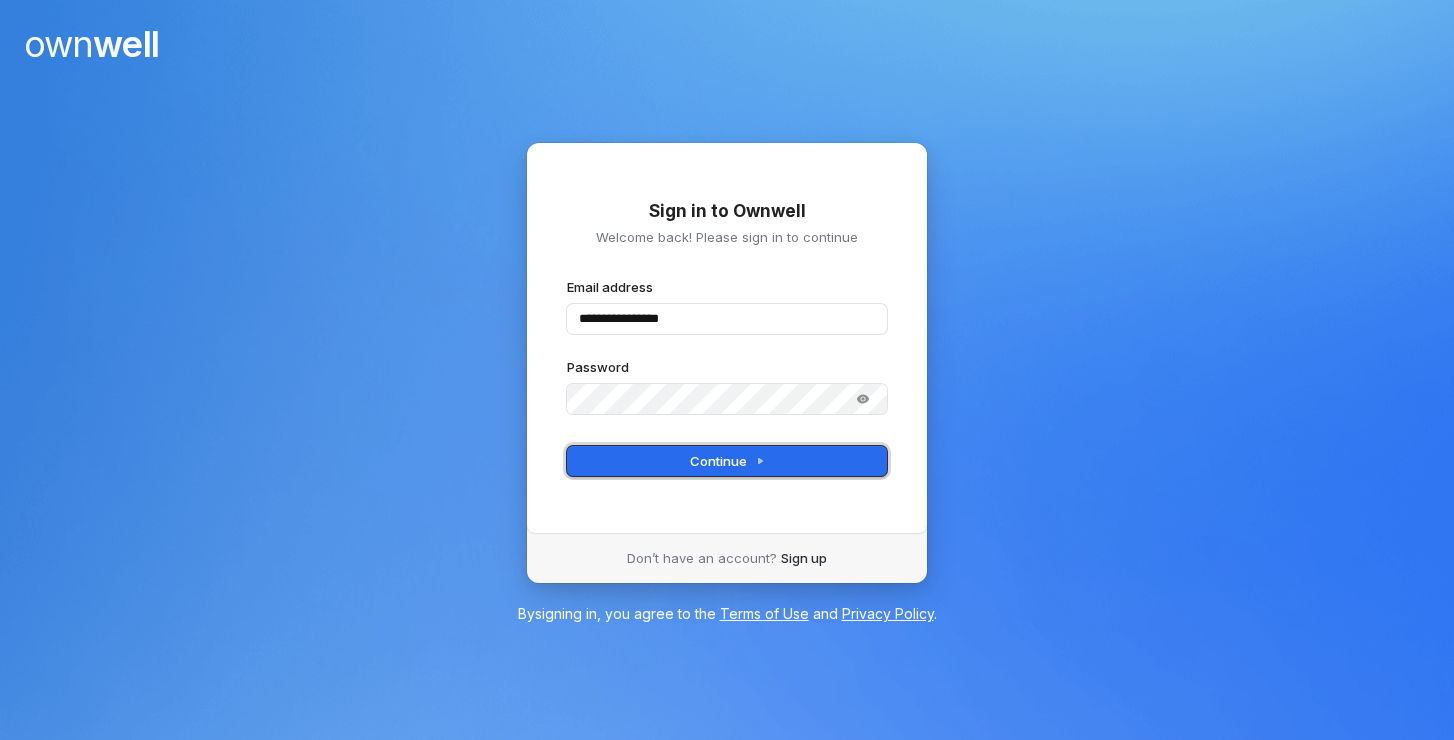 click on "Continue" at bounding box center [727, 461] 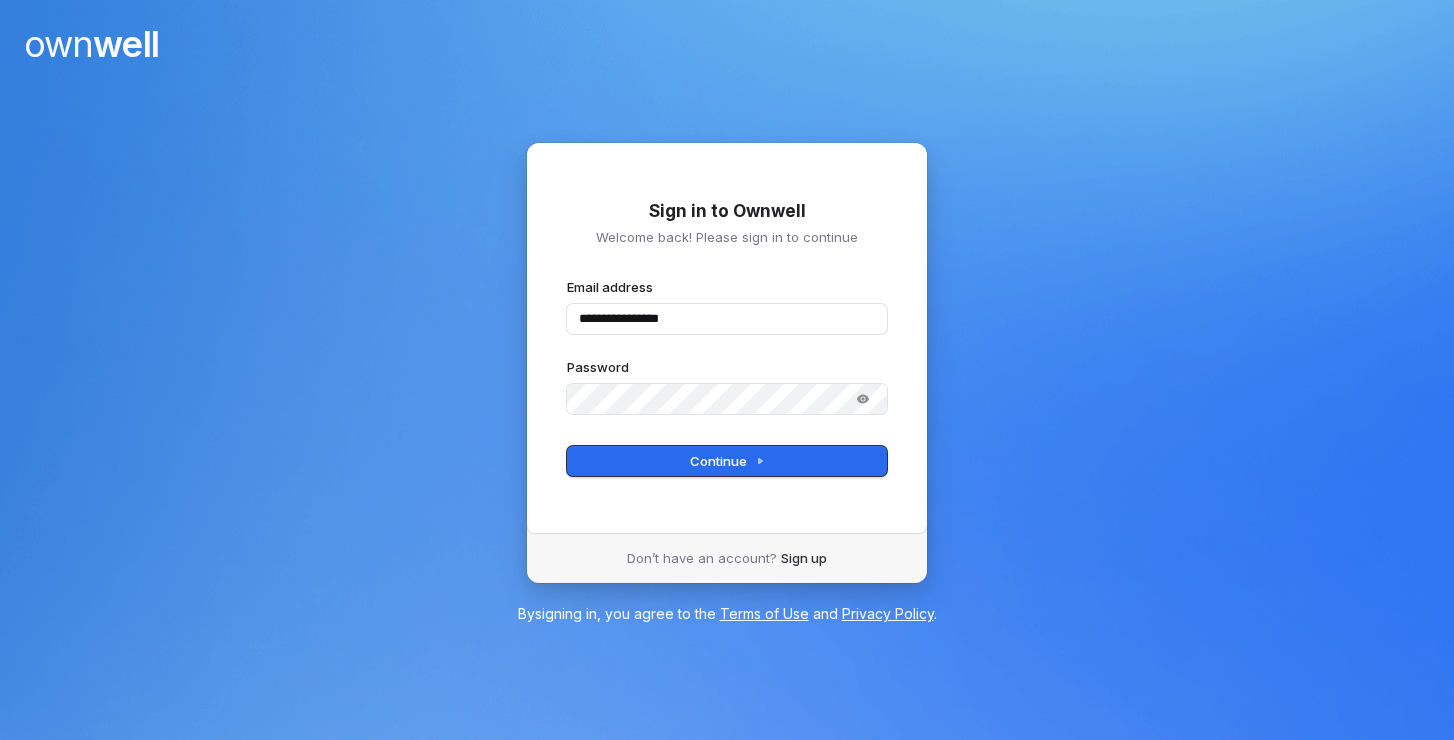 type on "**********" 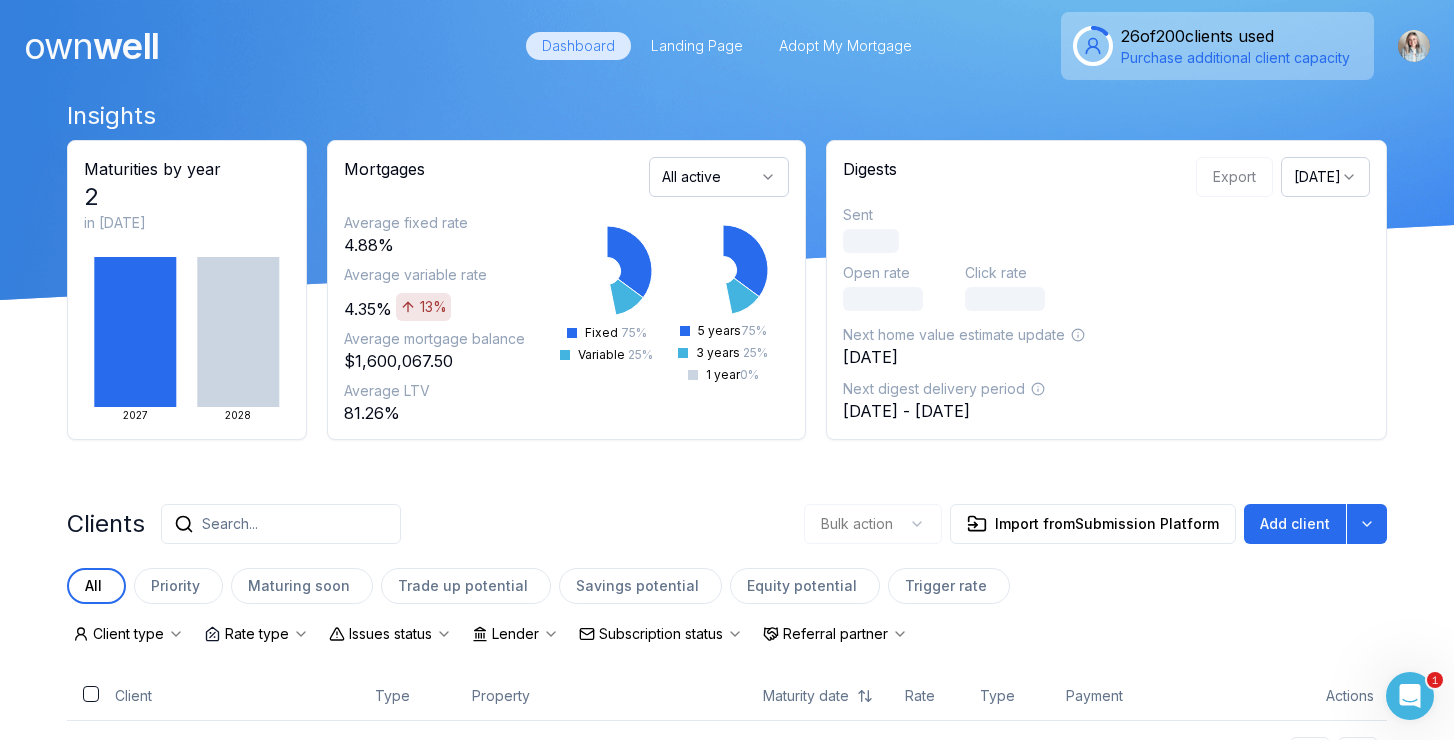 scroll, scrollTop: 0, scrollLeft: 0, axis: both 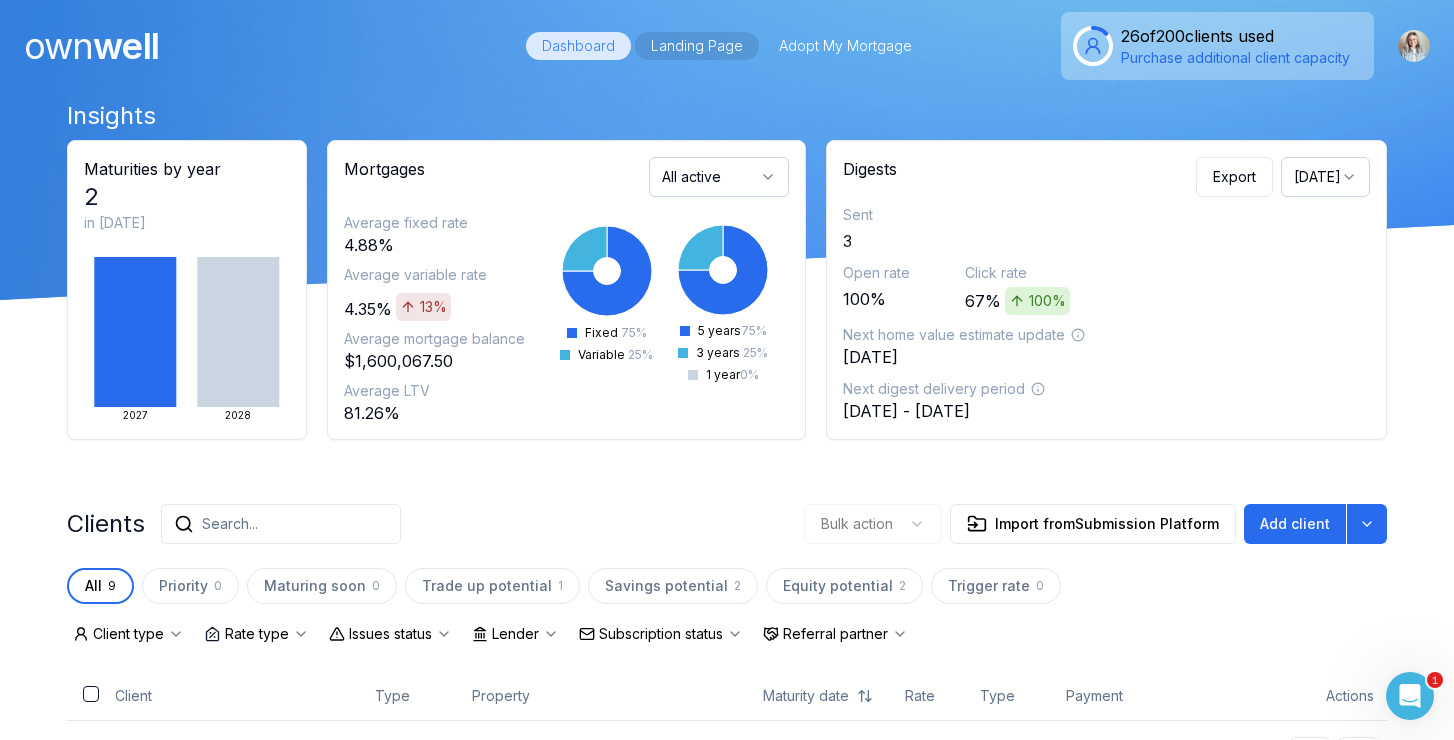 click on "Landing Page" at bounding box center [697, 46] 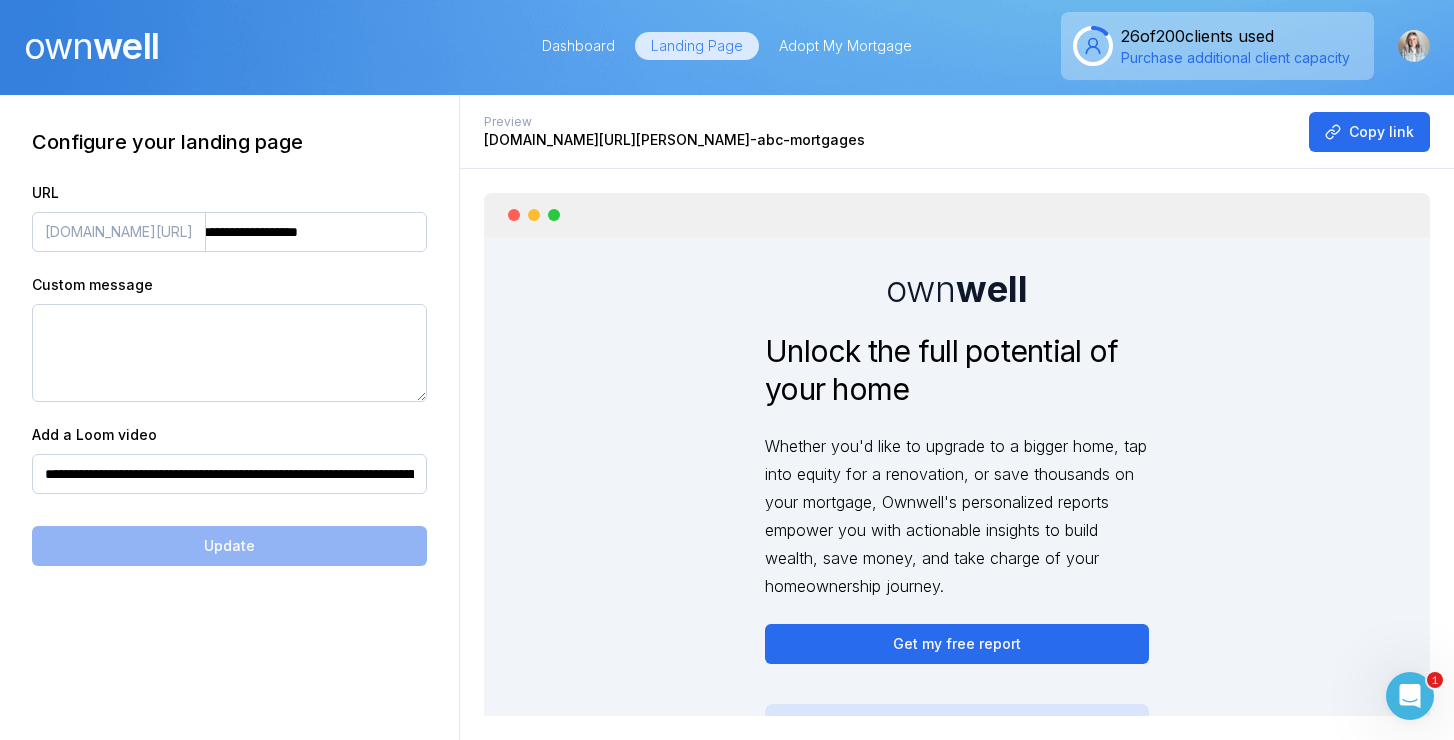 click on "Adopt My Mortgage" at bounding box center (845, 46) 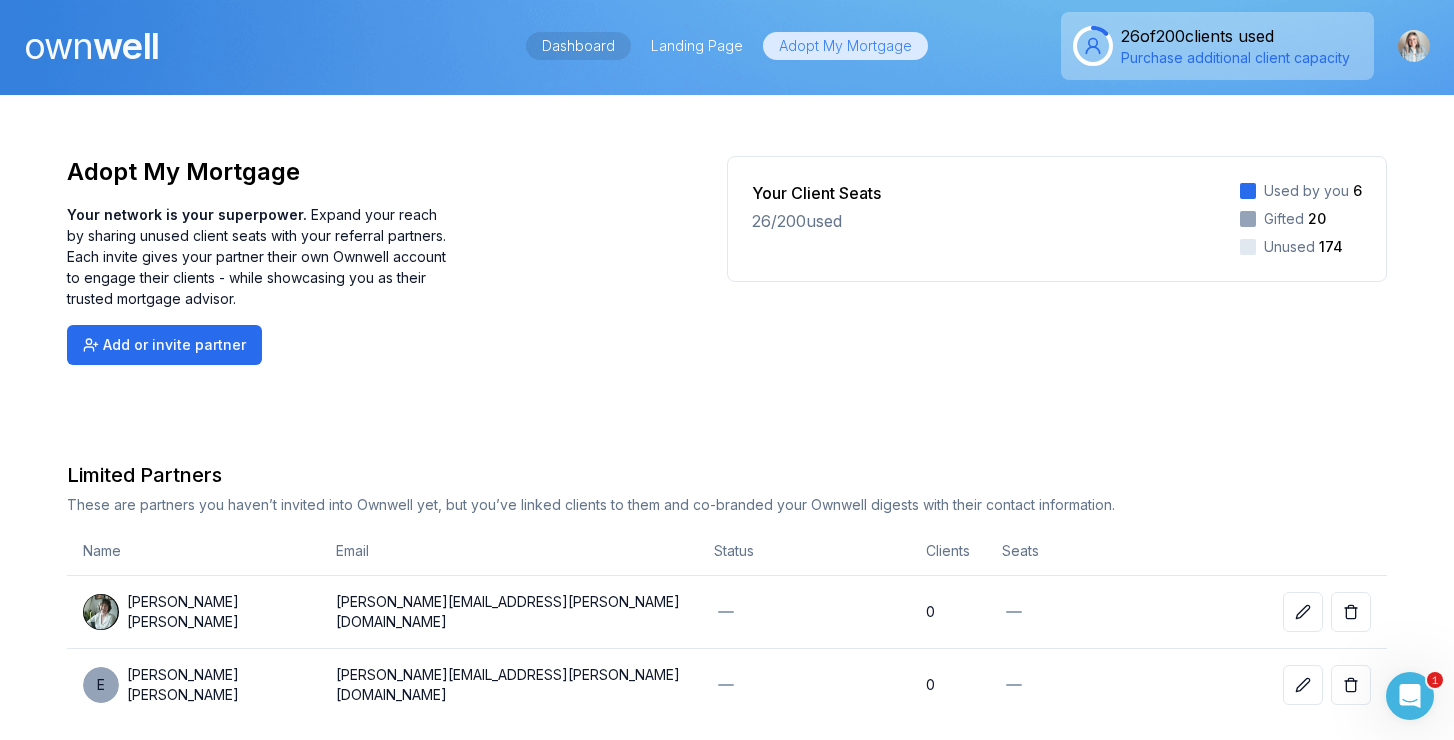 click on "Dashboard" at bounding box center [578, 46] 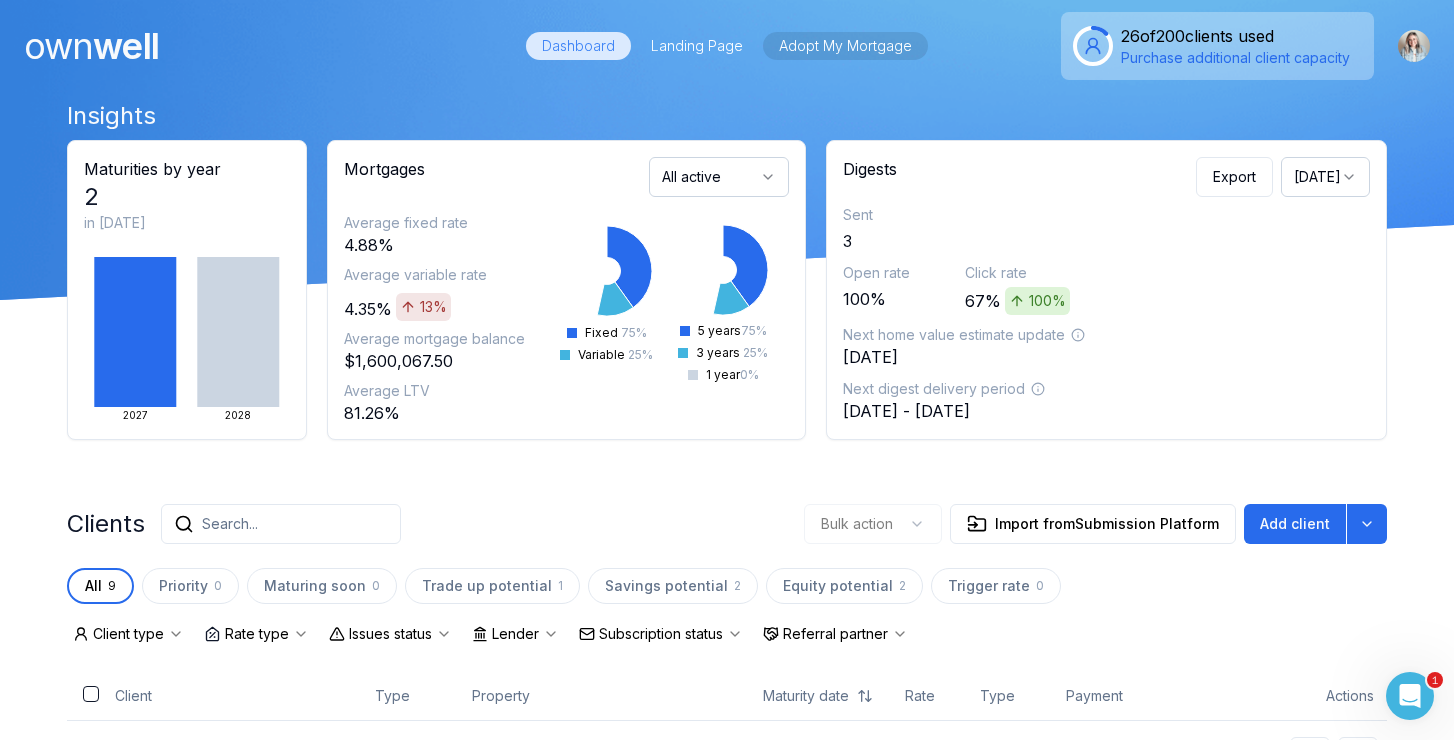 click on "Adopt My Mortgage" at bounding box center (845, 46) 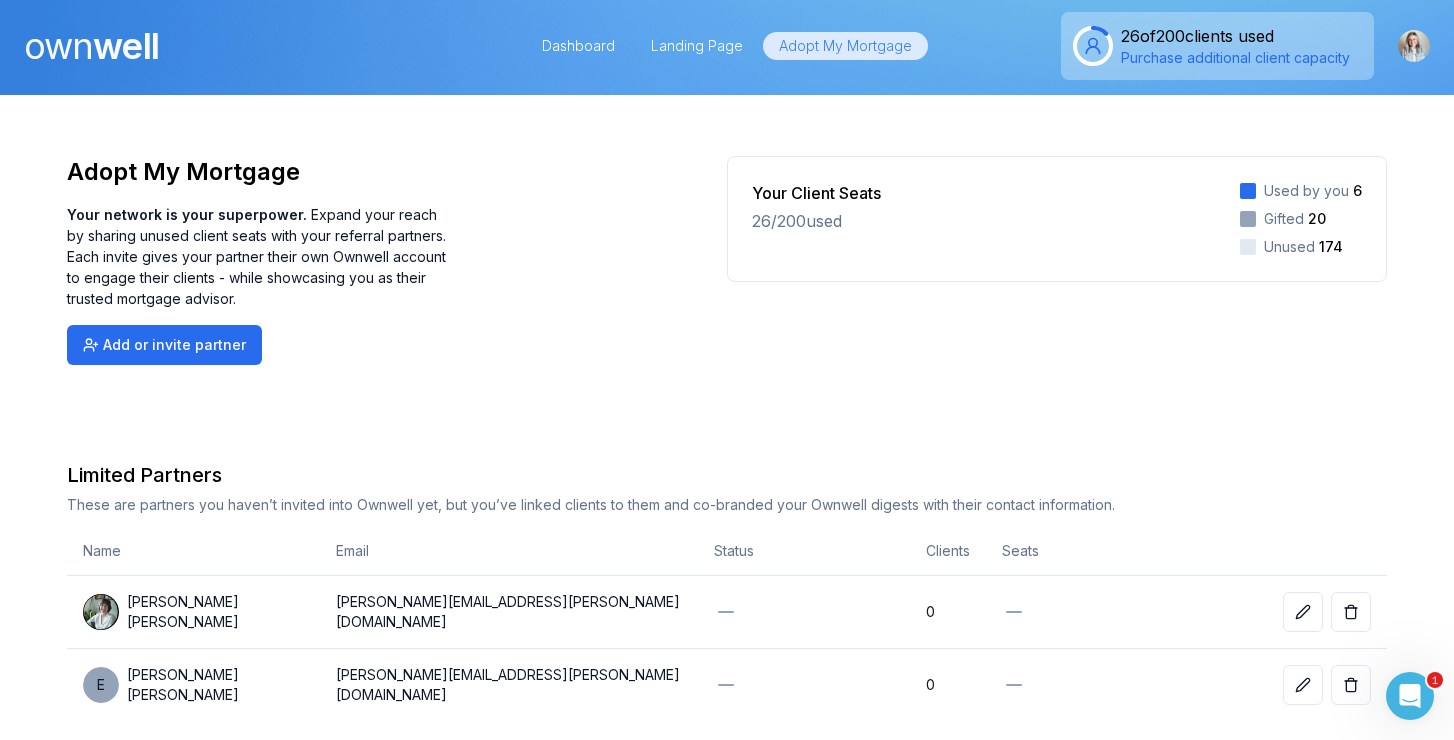scroll, scrollTop: 279, scrollLeft: 0, axis: vertical 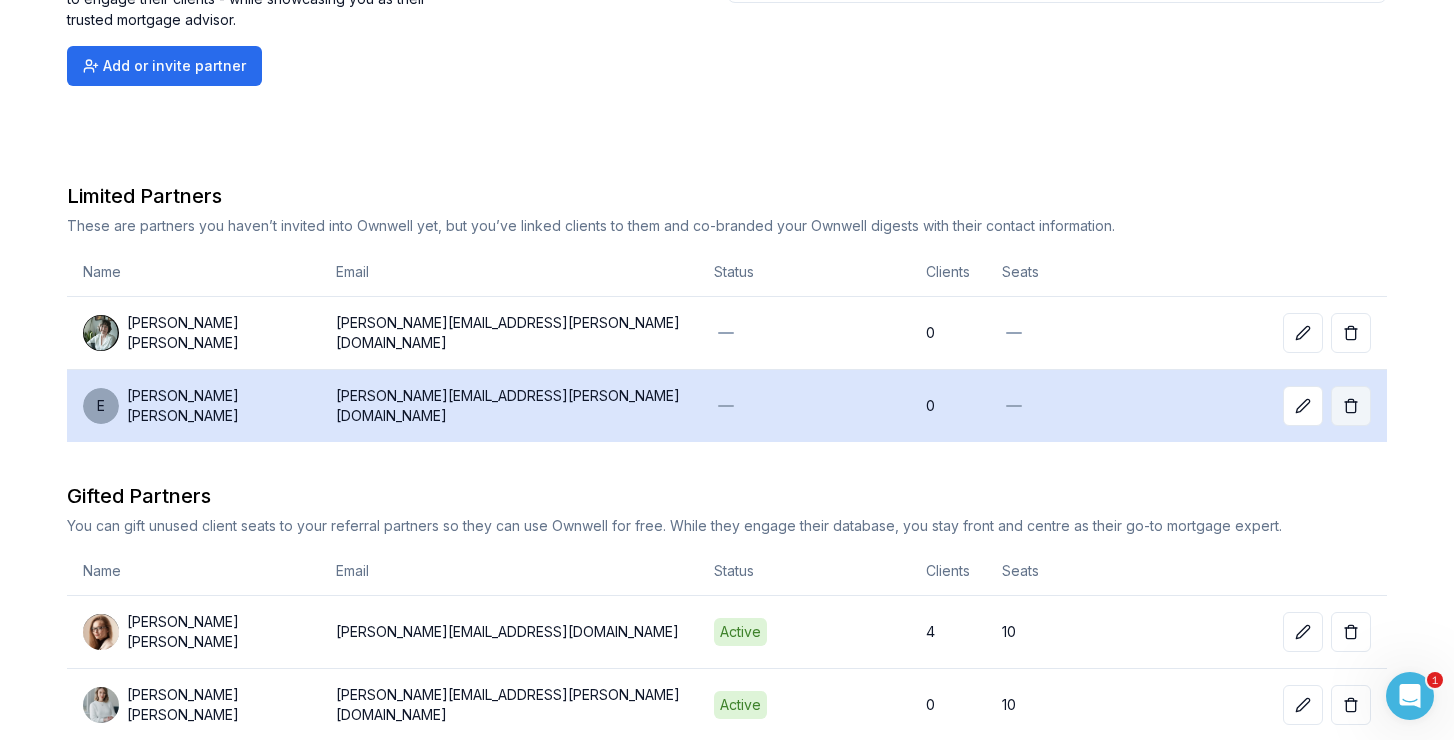 click 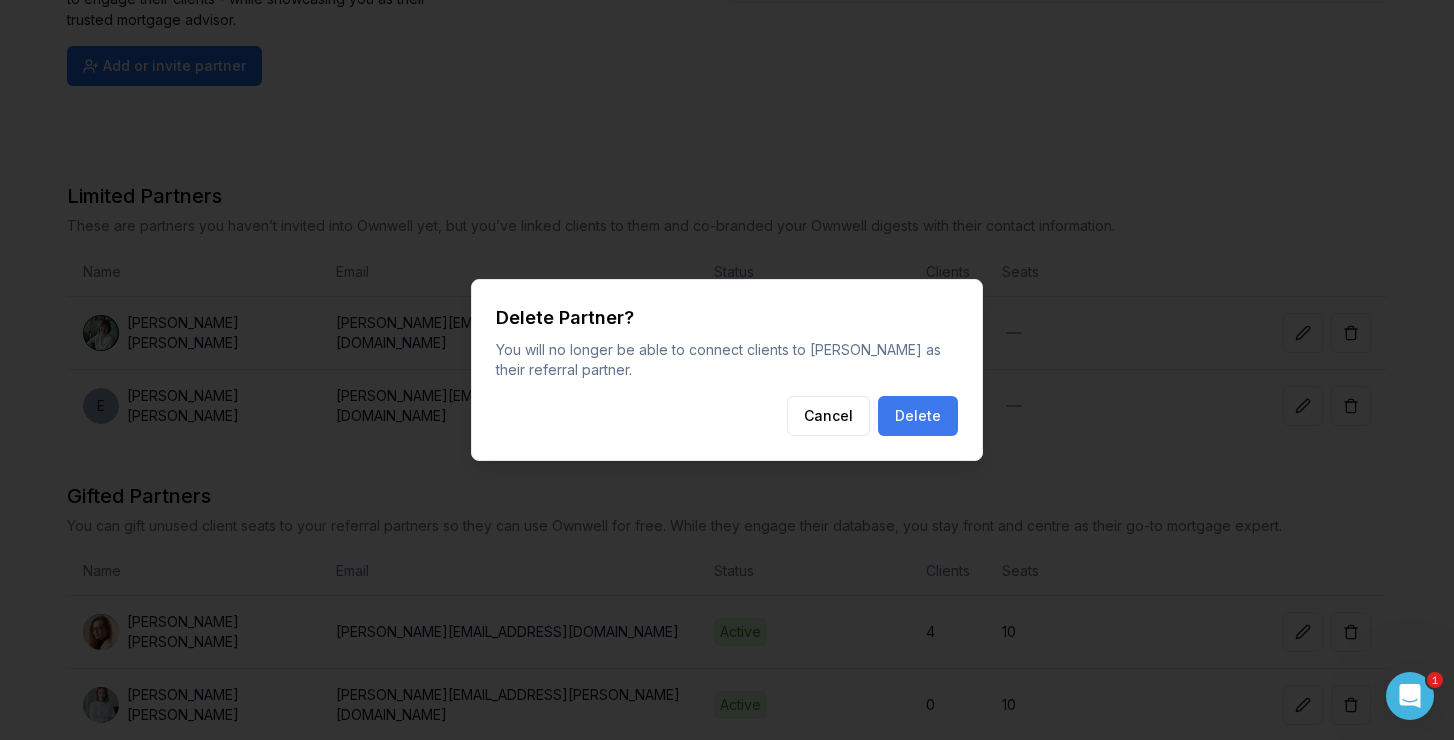 click on "Delete" at bounding box center [918, 416] 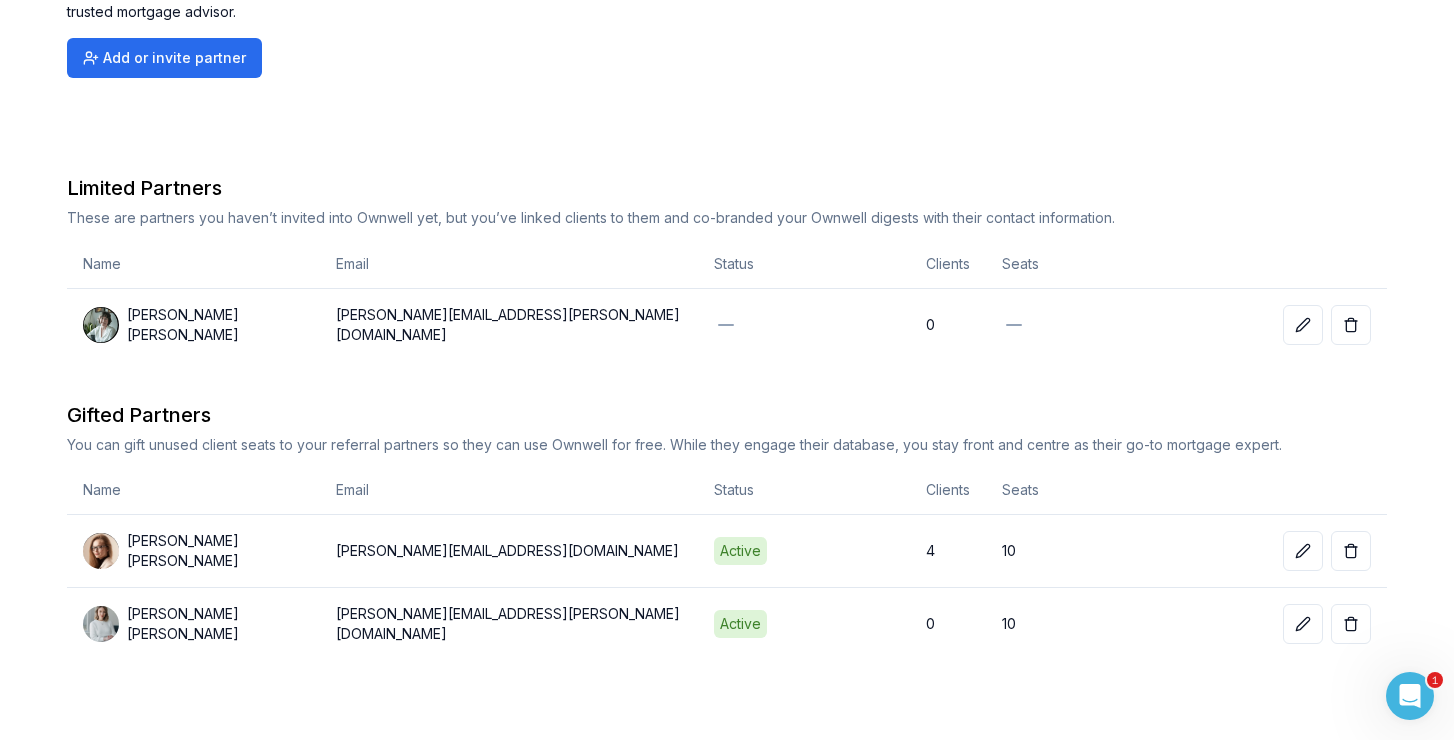 scroll, scrollTop: 0, scrollLeft: 0, axis: both 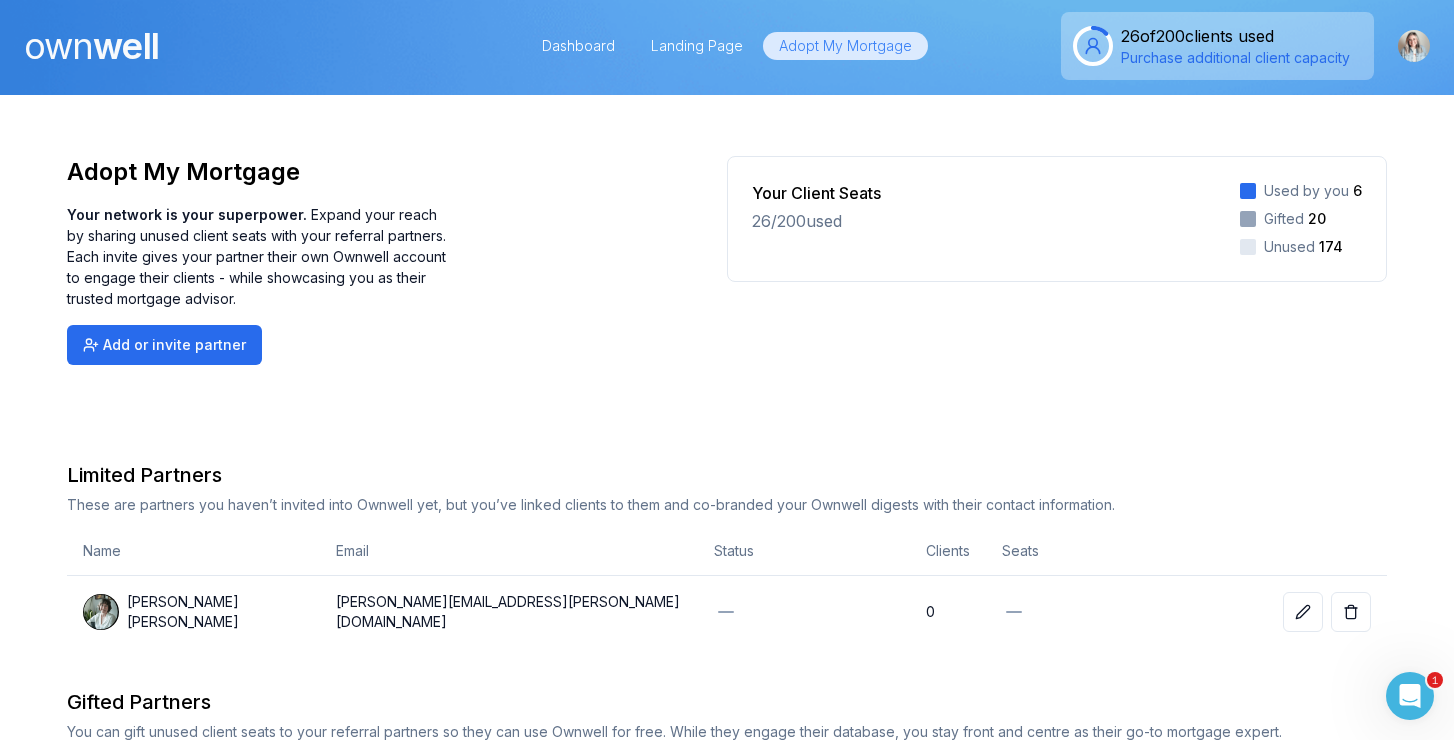 click on "own well" at bounding box center [91, 46] 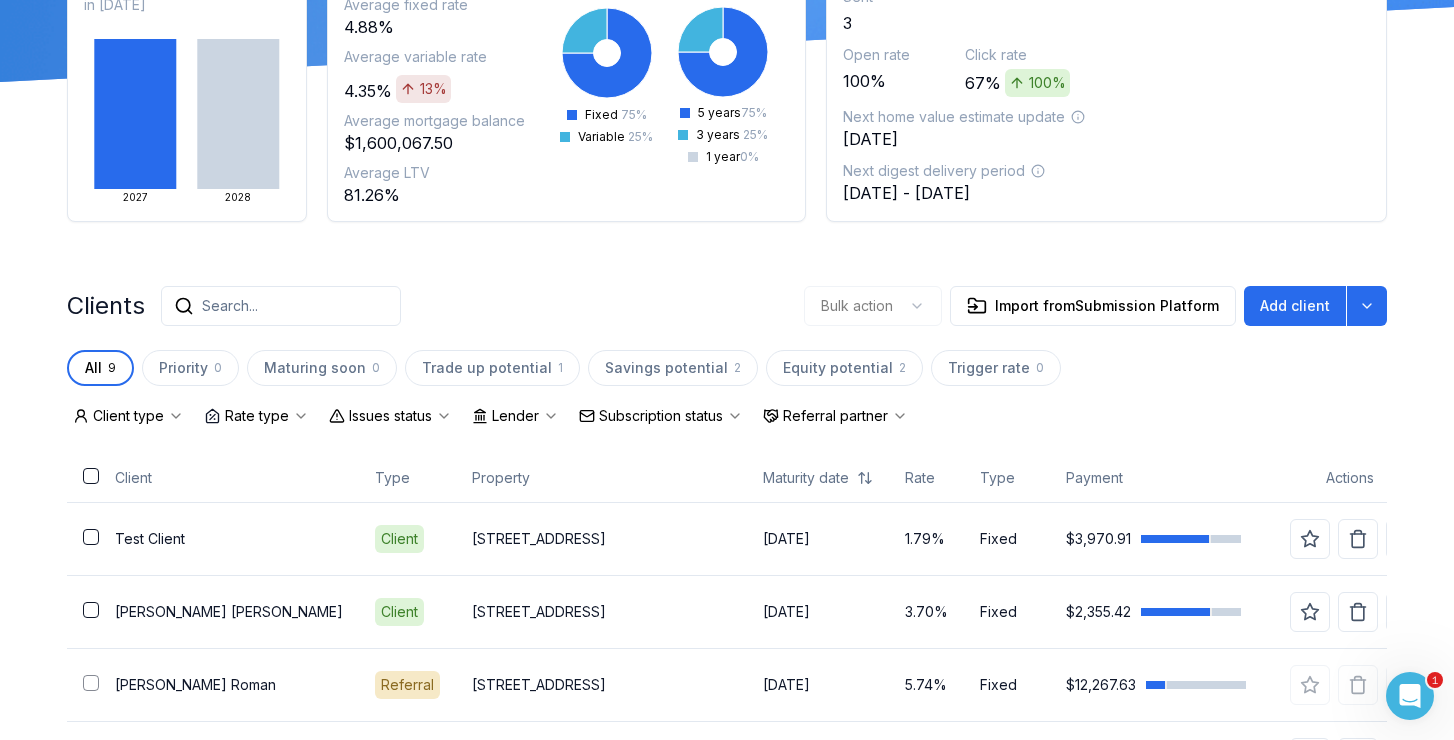 scroll, scrollTop: 284, scrollLeft: 0, axis: vertical 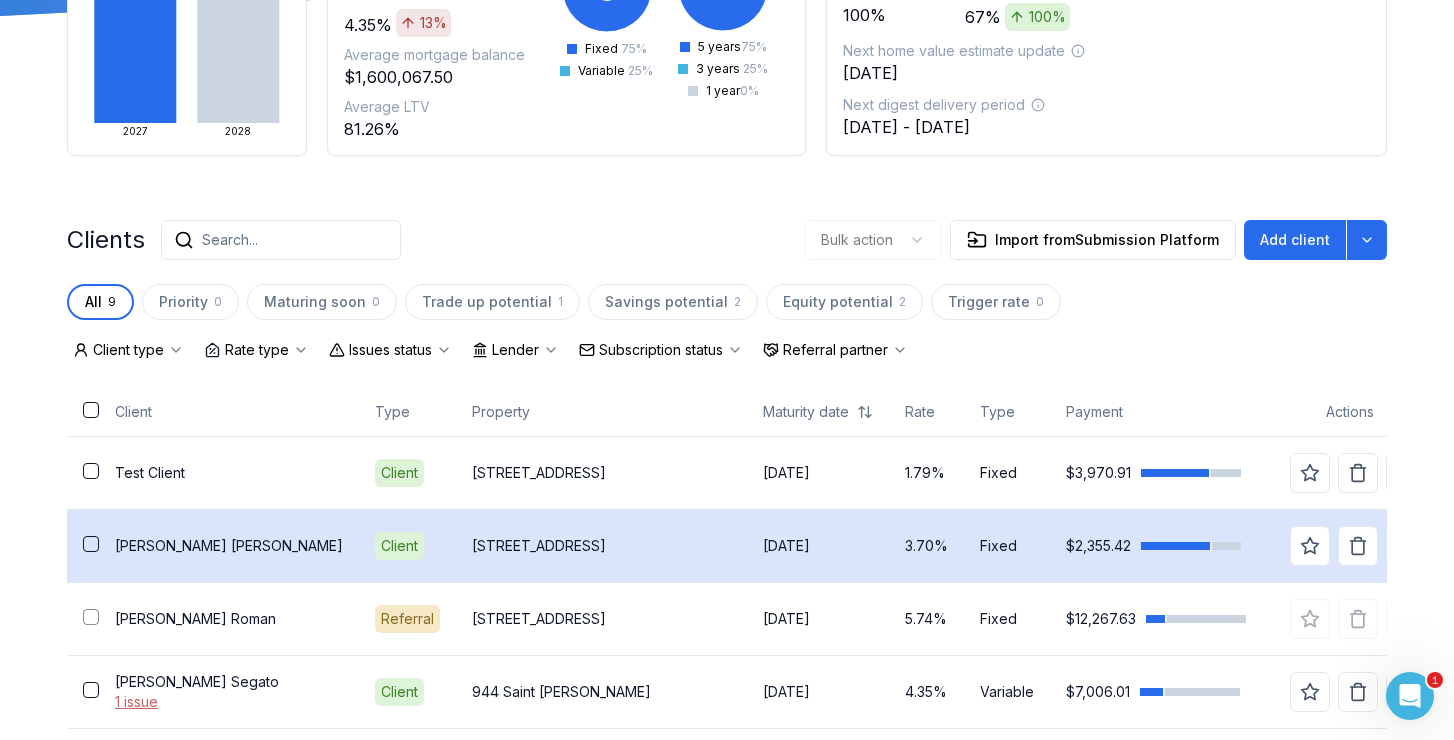 click on "Bob   Warren" at bounding box center (229, 546) 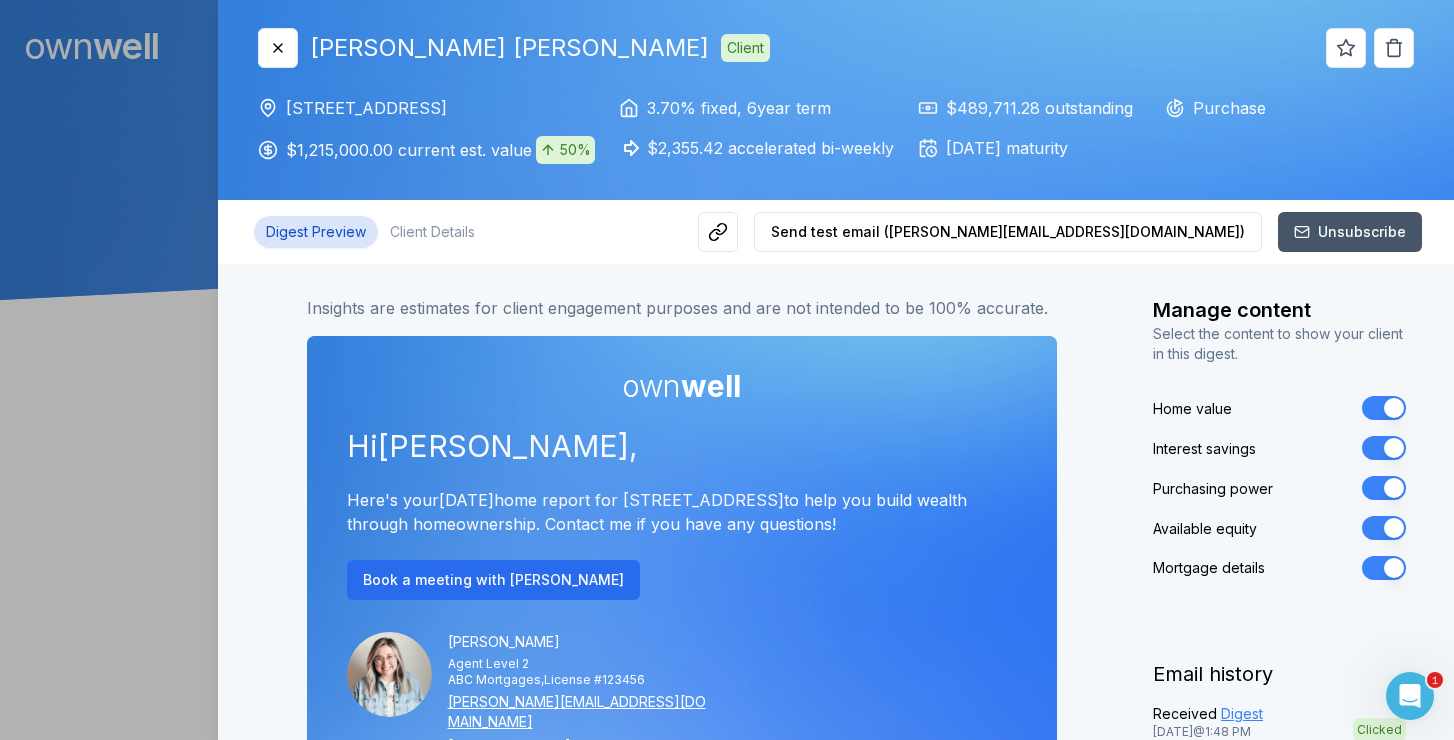 scroll, scrollTop: 0, scrollLeft: 0, axis: both 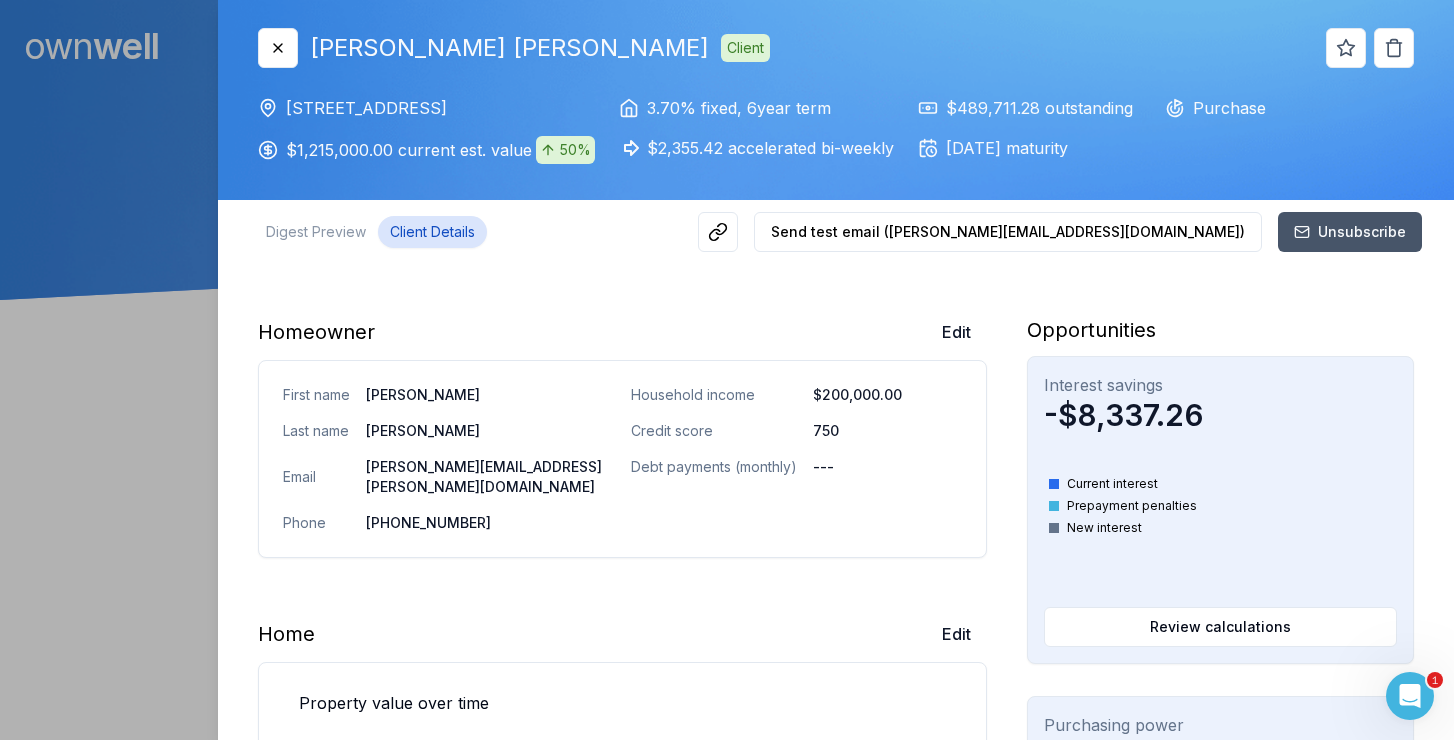 click on "Client Details" at bounding box center (432, 232) 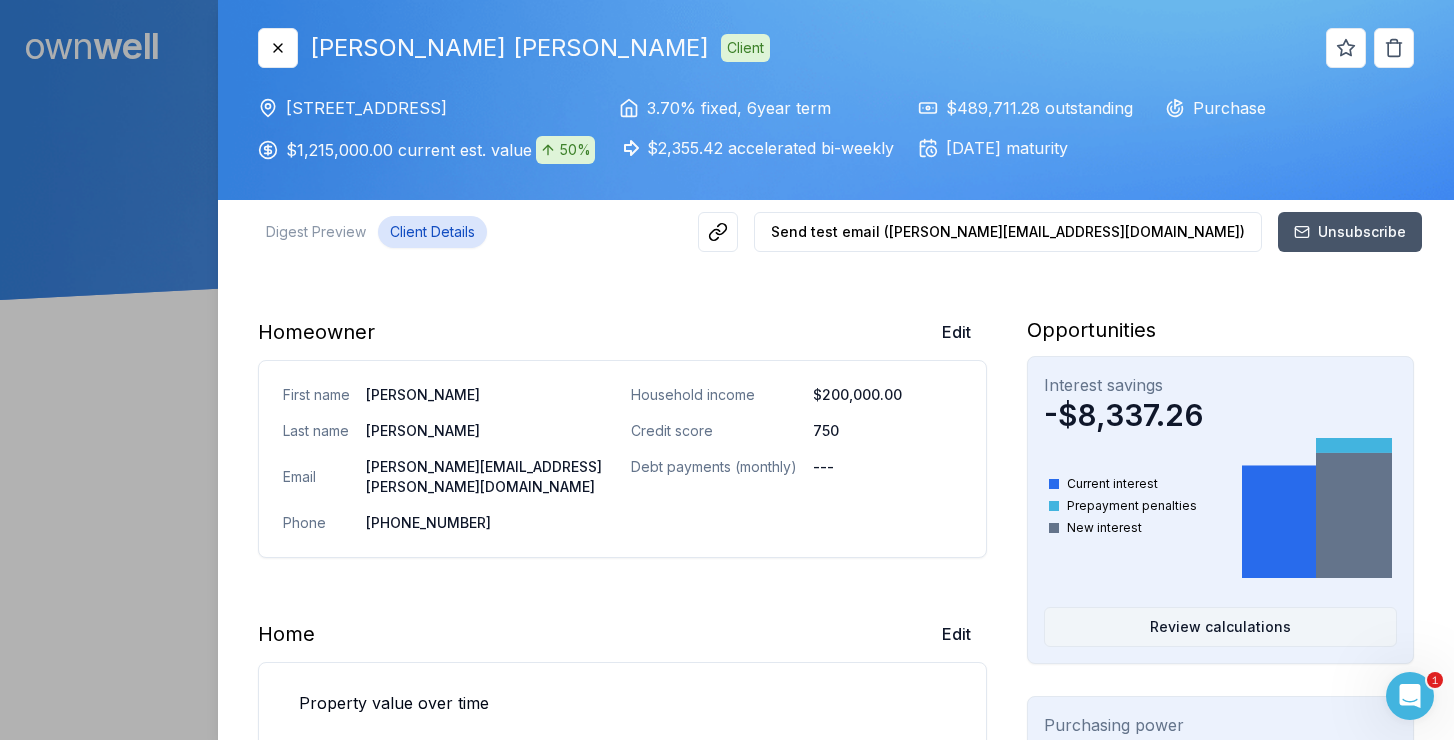 click on "Review calculations" at bounding box center [1220, 627] 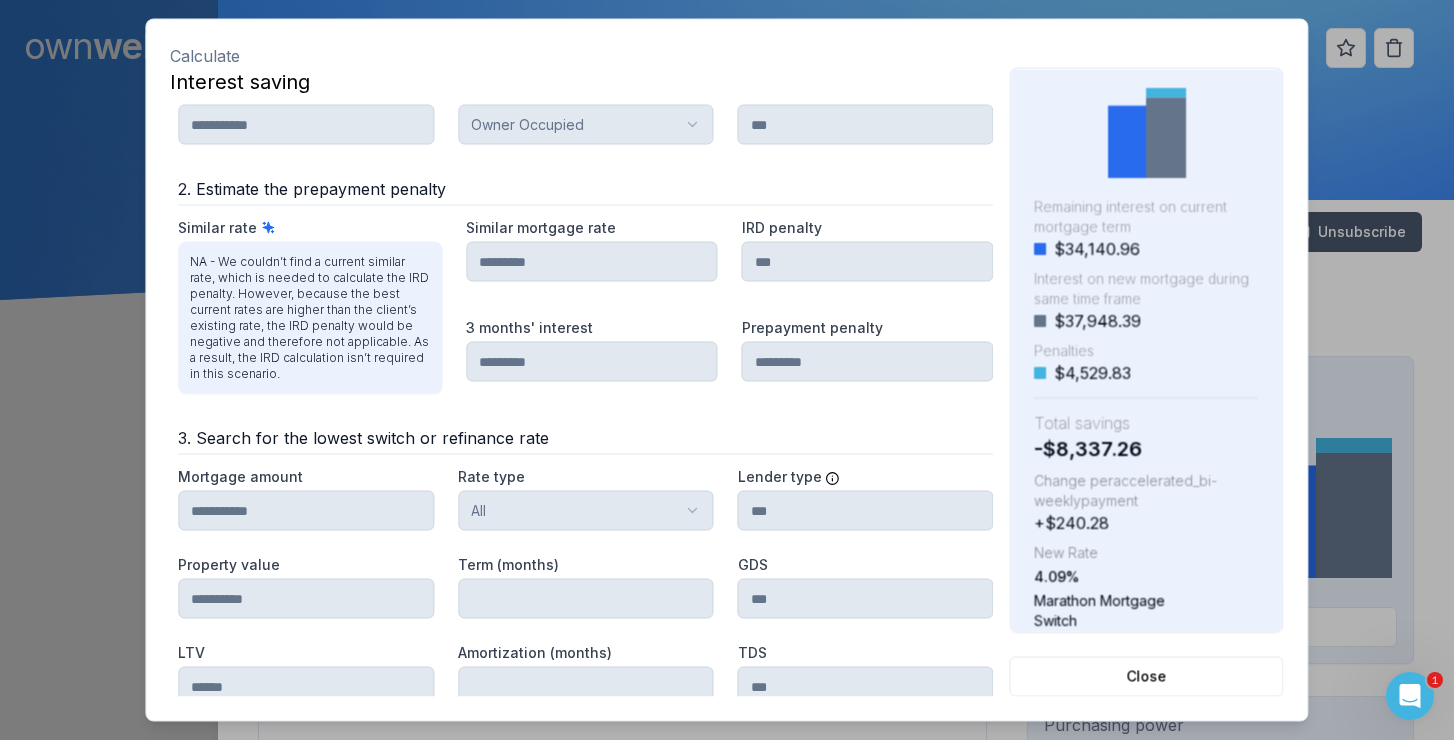 scroll, scrollTop: 274, scrollLeft: 0, axis: vertical 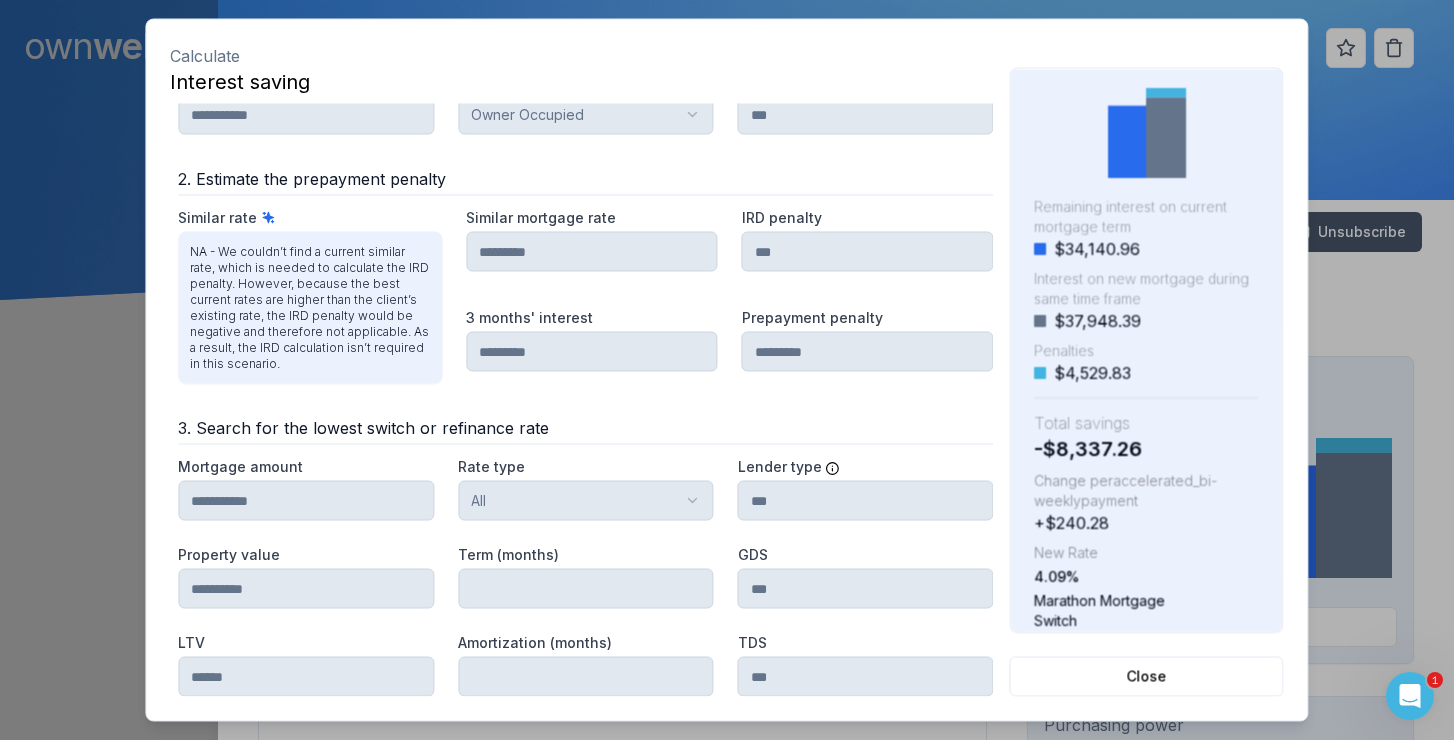 click 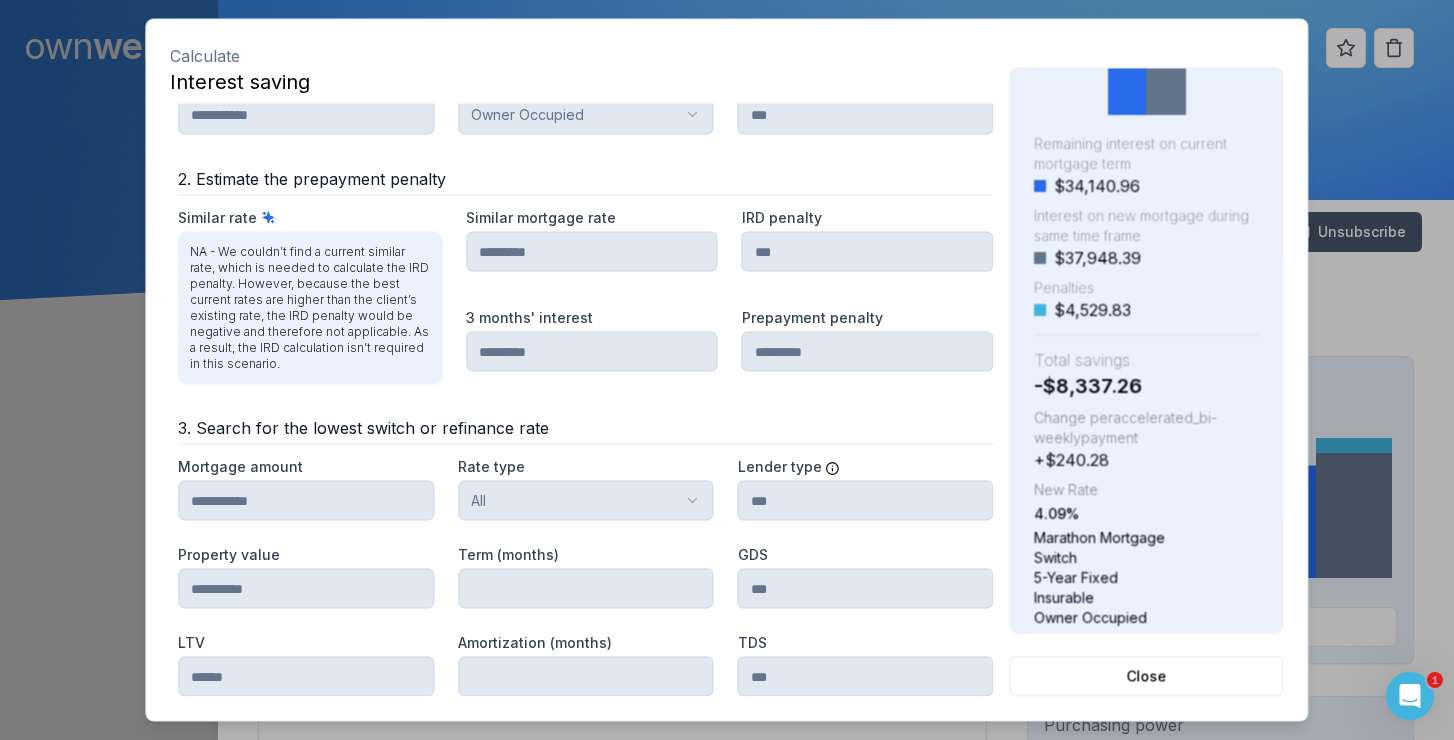 scroll, scrollTop: 0, scrollLeft: 0, axis: both 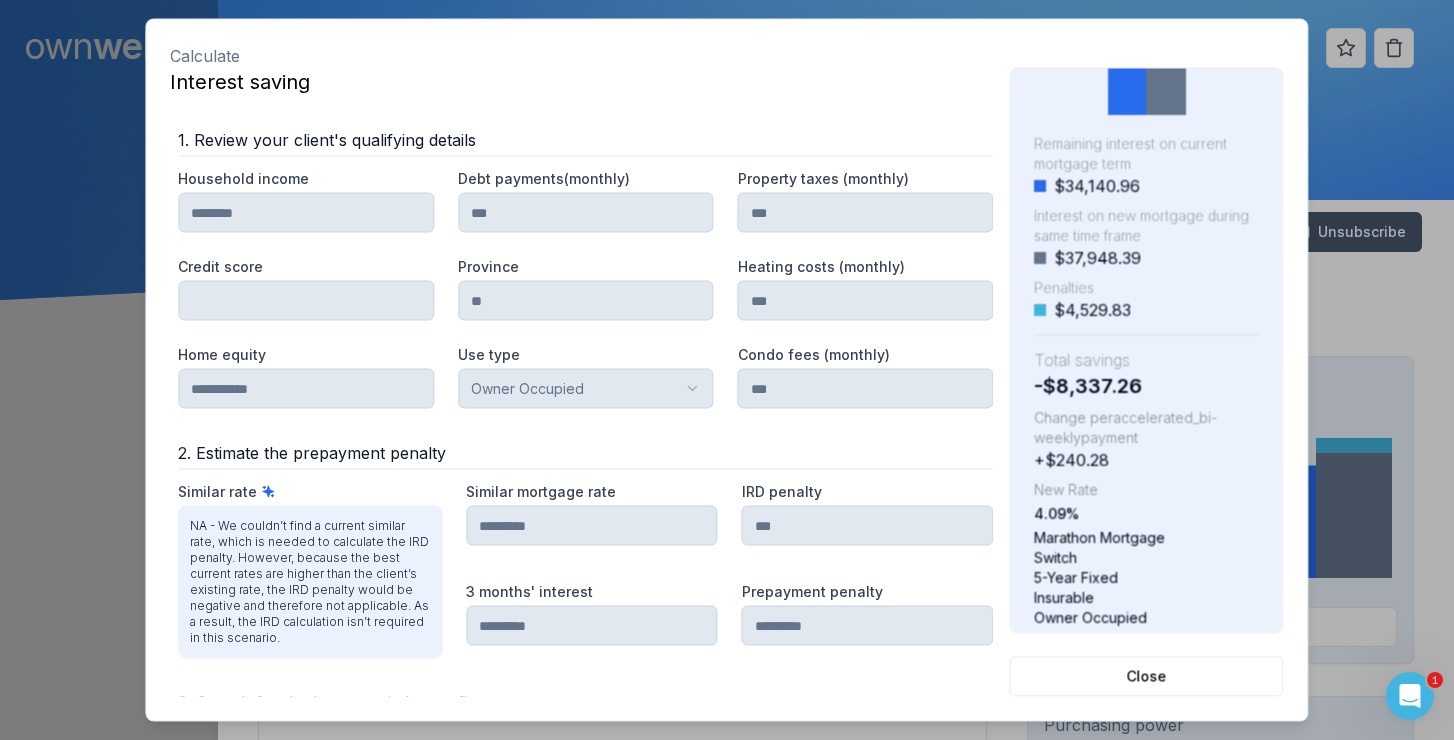 click at bounding box center [727, 370] 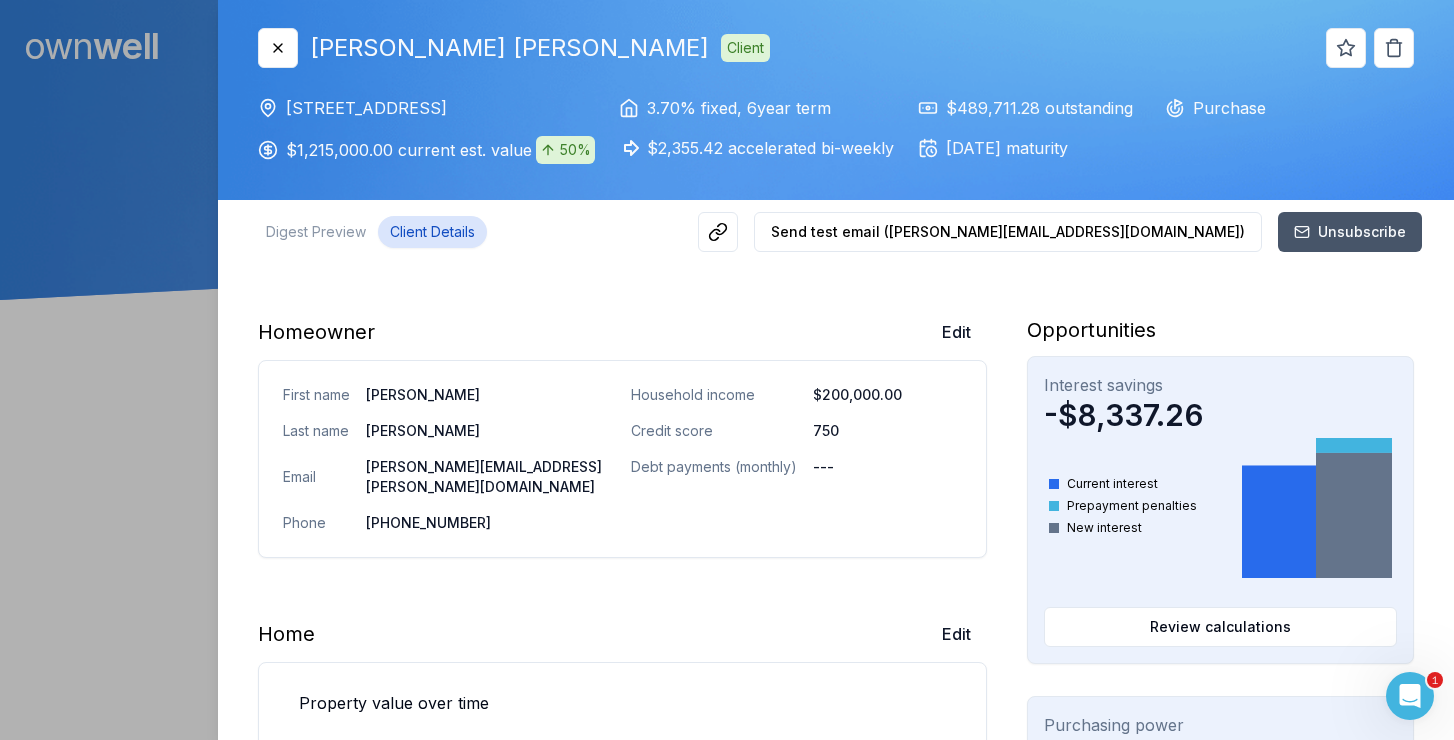 click on "Digest Preview Client Details" at bounding box center [370, 232] 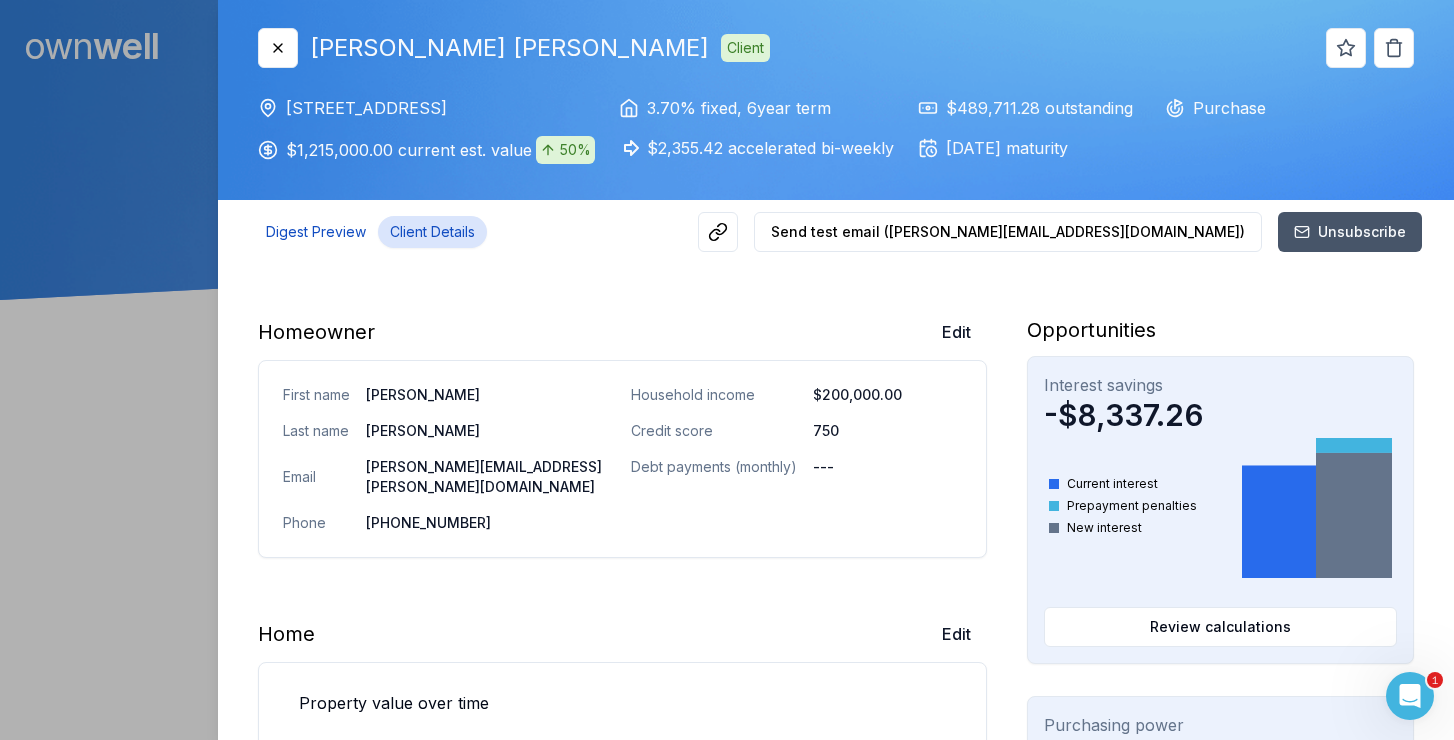 click on "Digest Preview" at bounding box center (316, 232) 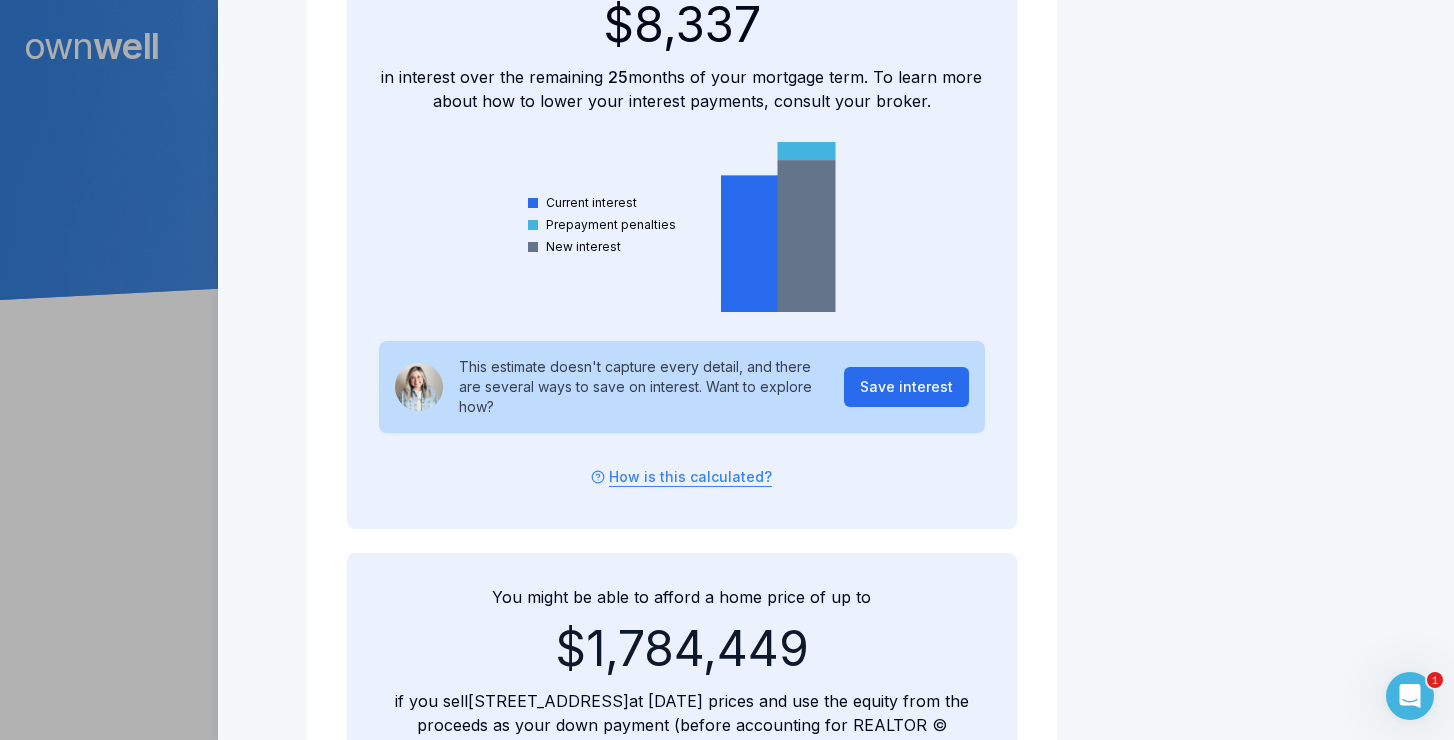scroll, scrollTop: 1843, scrollLeft: 0, axis: vertical 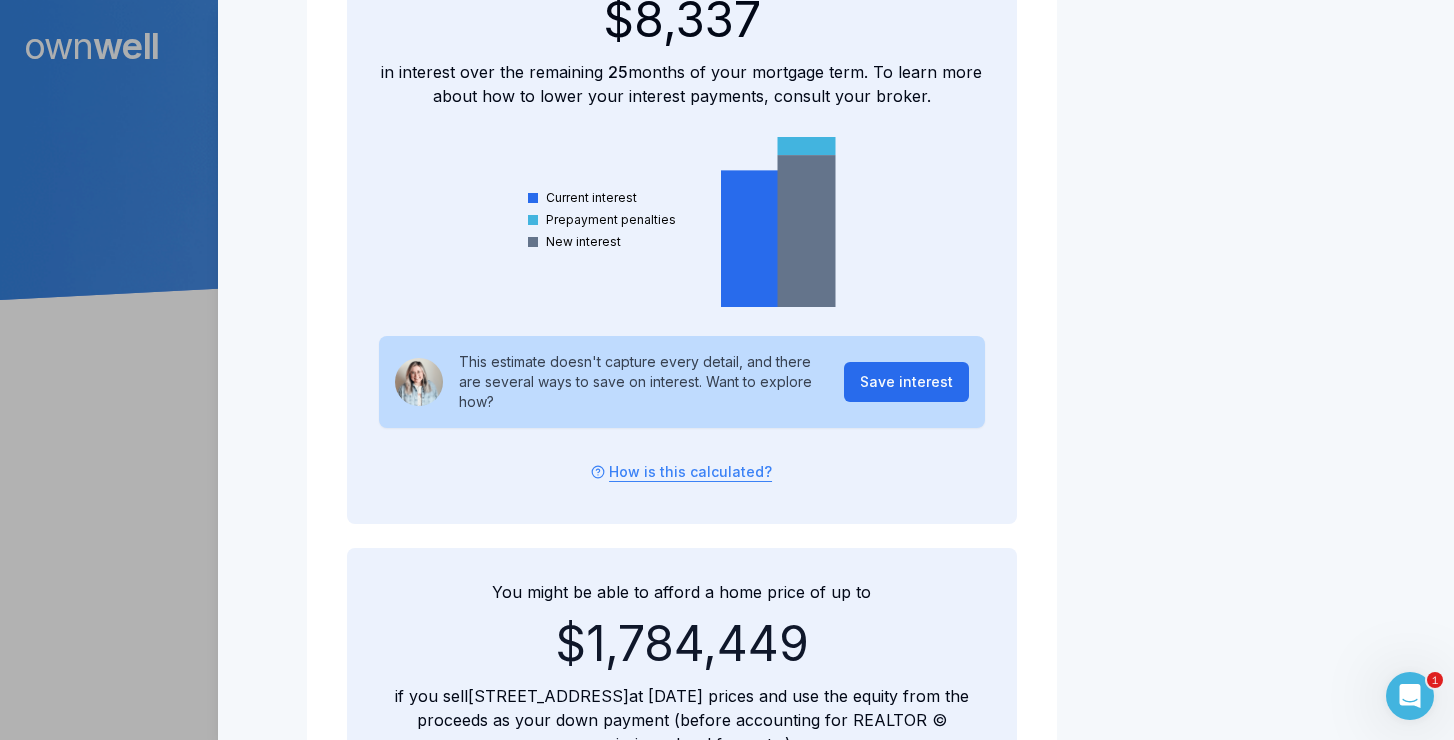 click on "How is this calculated?" at bounding box center [682, 472] 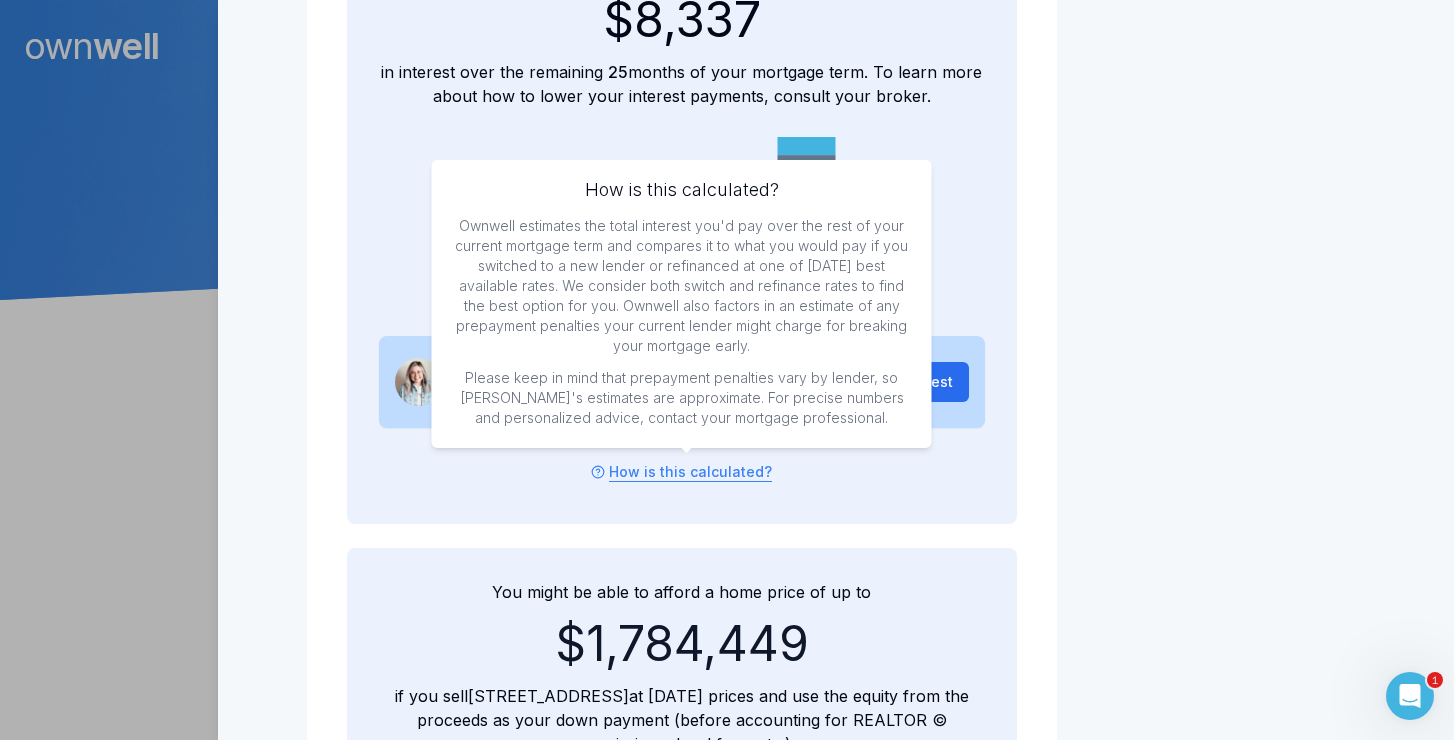 type 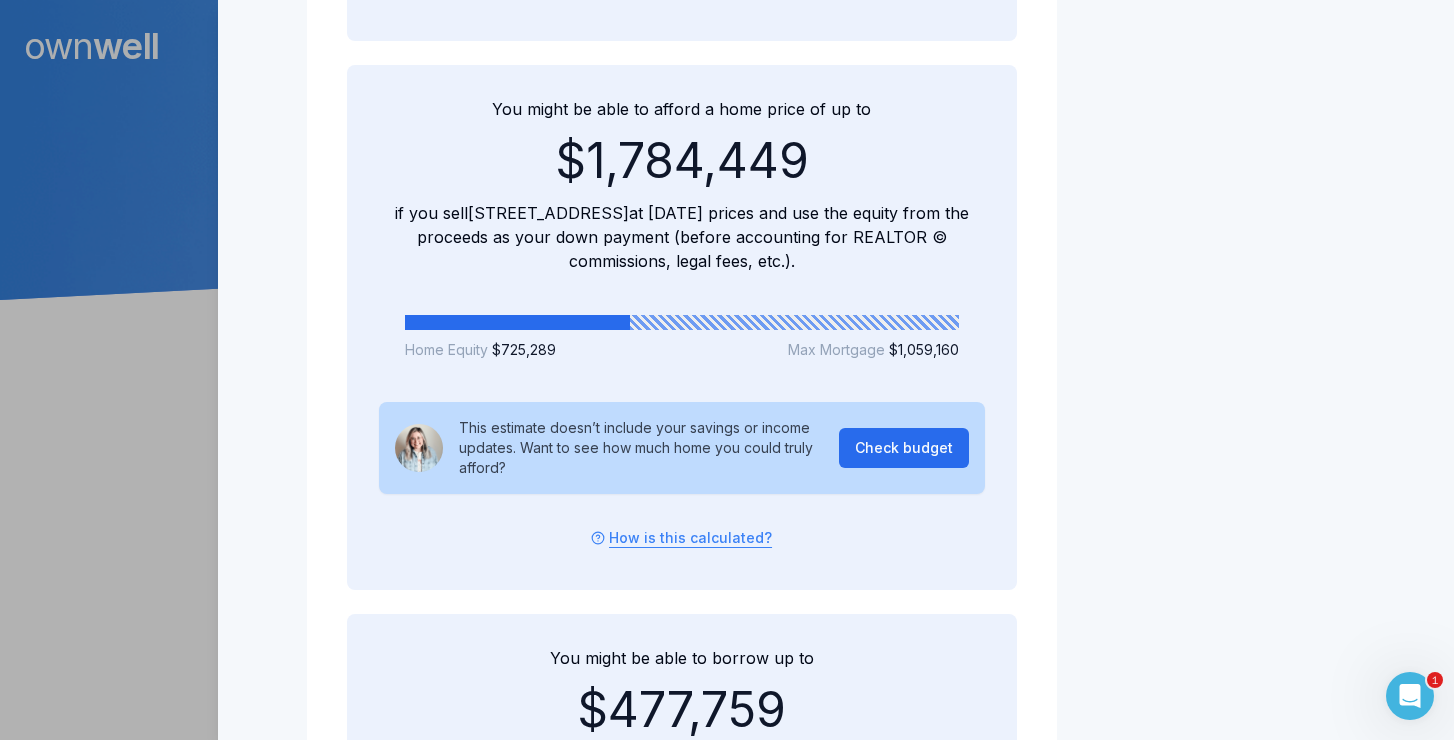 scroll, scrollTop: 2685, scrollLeft: 0, axis: vertical 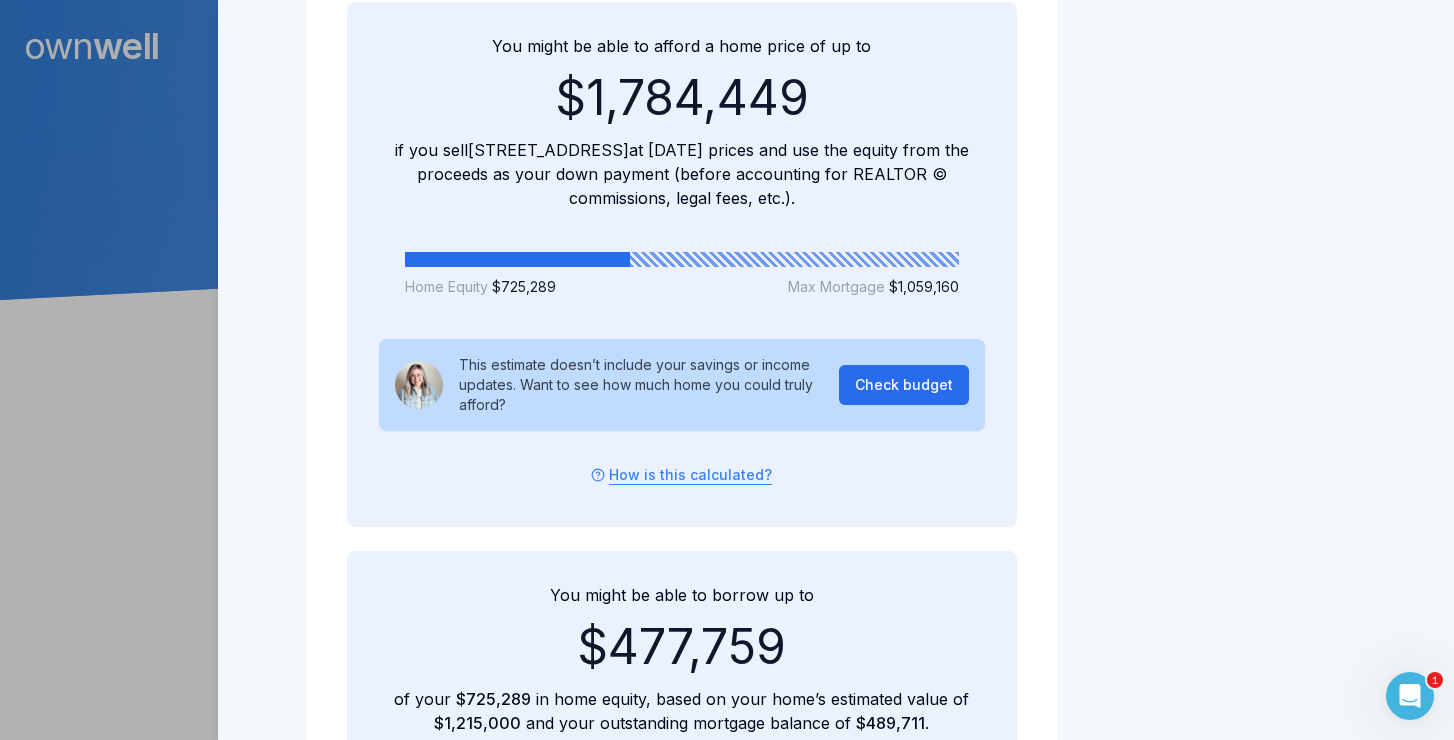click at bounding box center (727, 370) 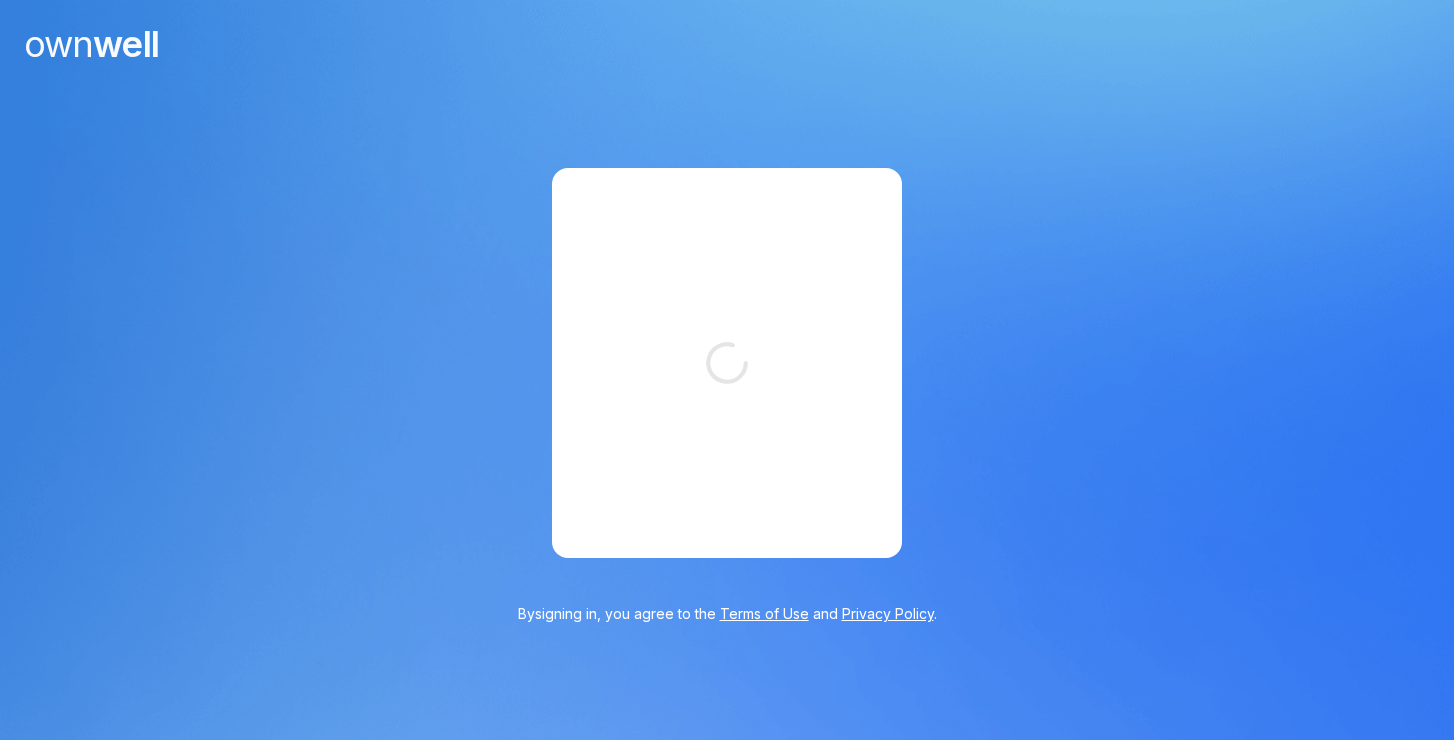scroll, scrollTop: 0, scrollLeft: 0, axis: both 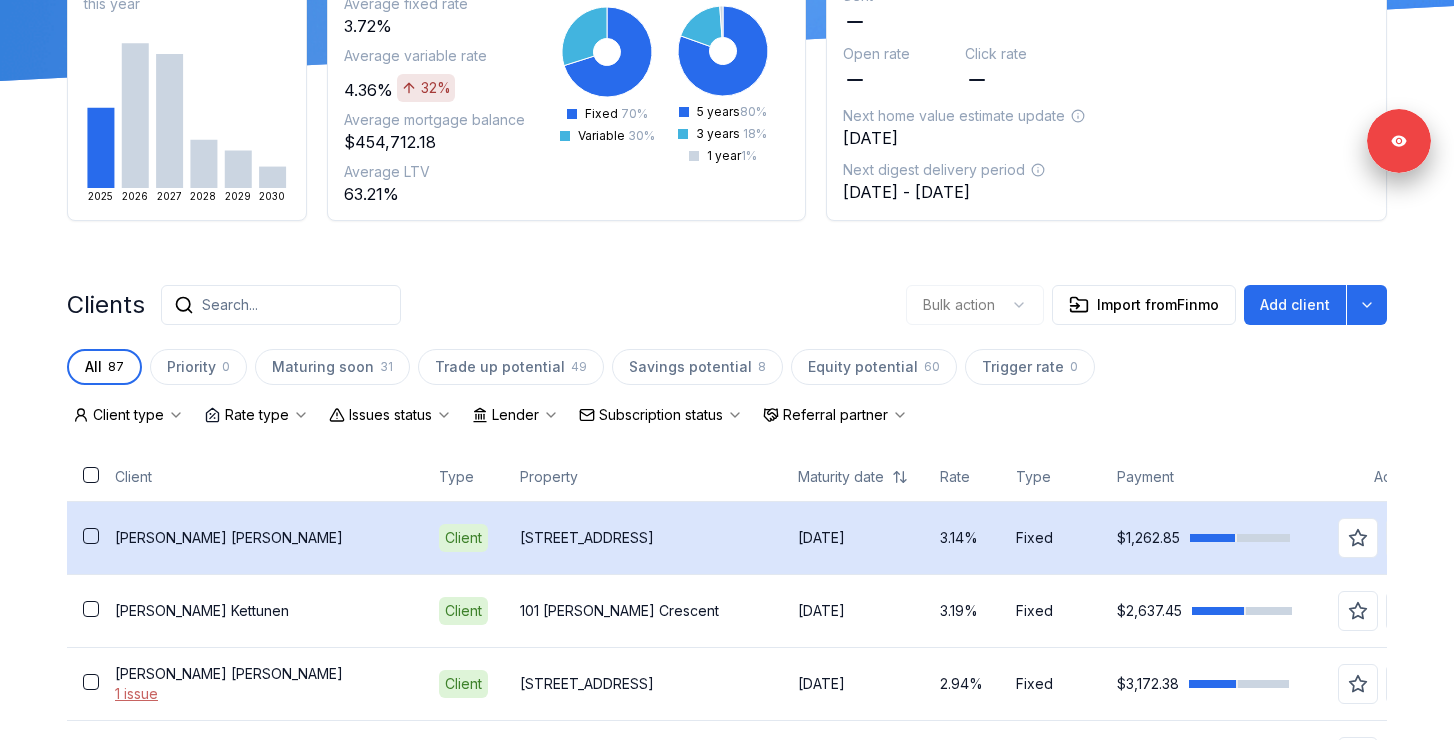 click on "[PERSON_NAME]" at bounding box center (261, 538) 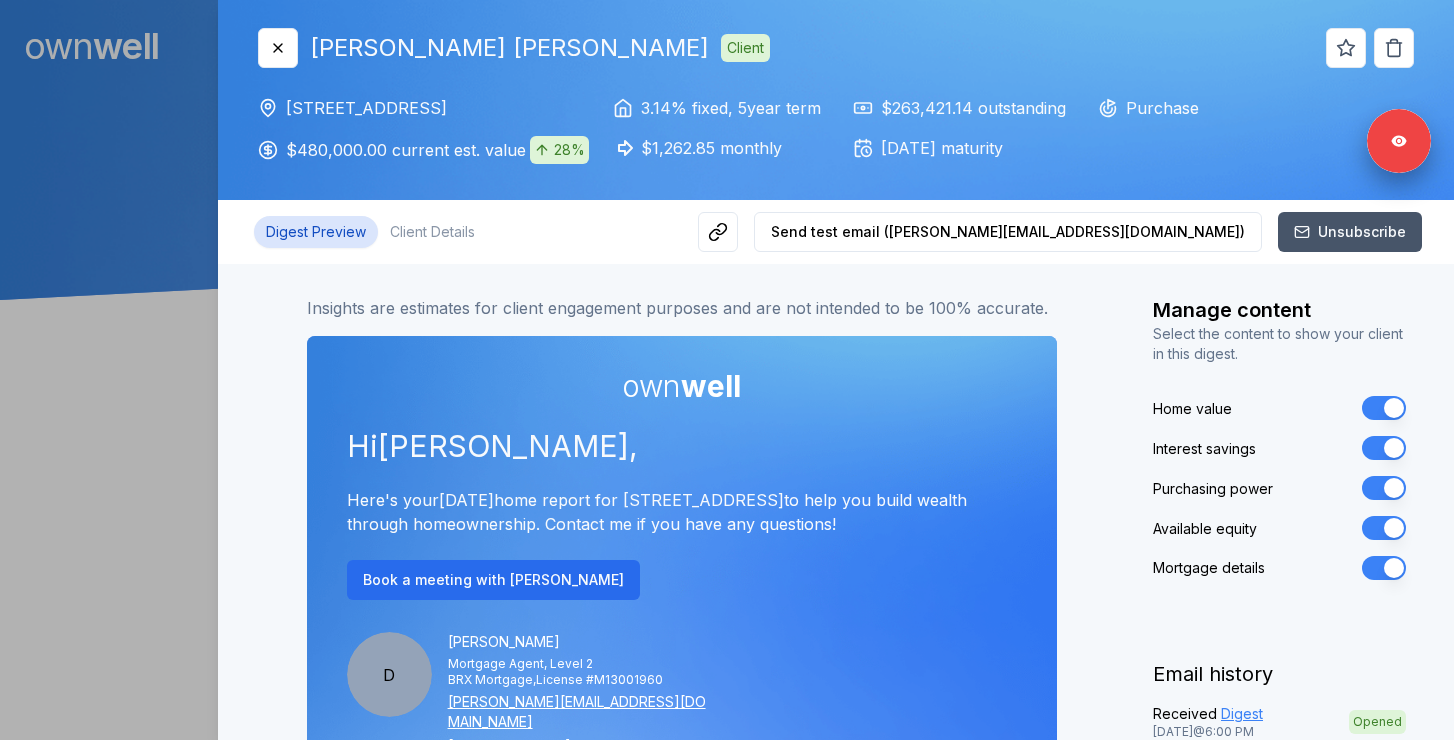 scroll, scrollTop: 0, scrollLeft: 0, axis: both 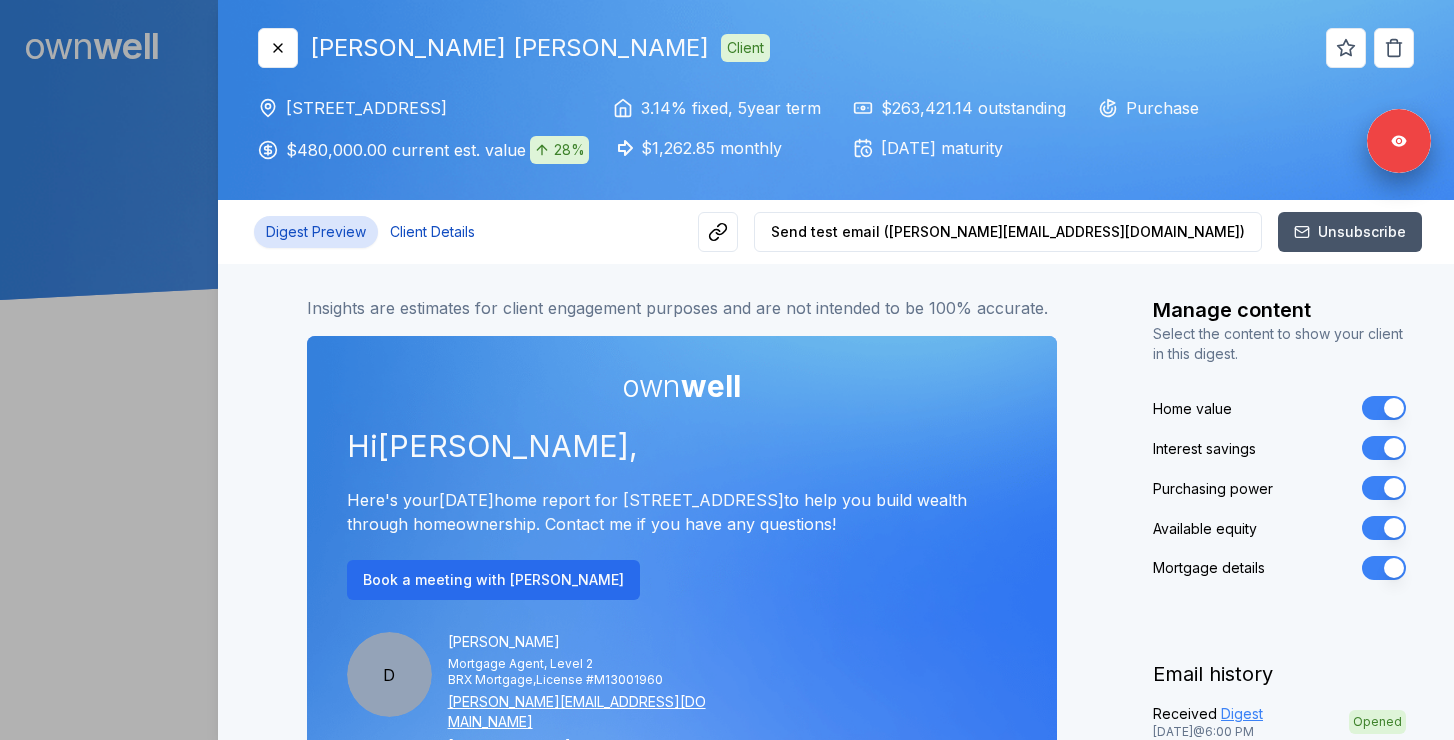 click on "Client Details" at bounding box center (432, 232) 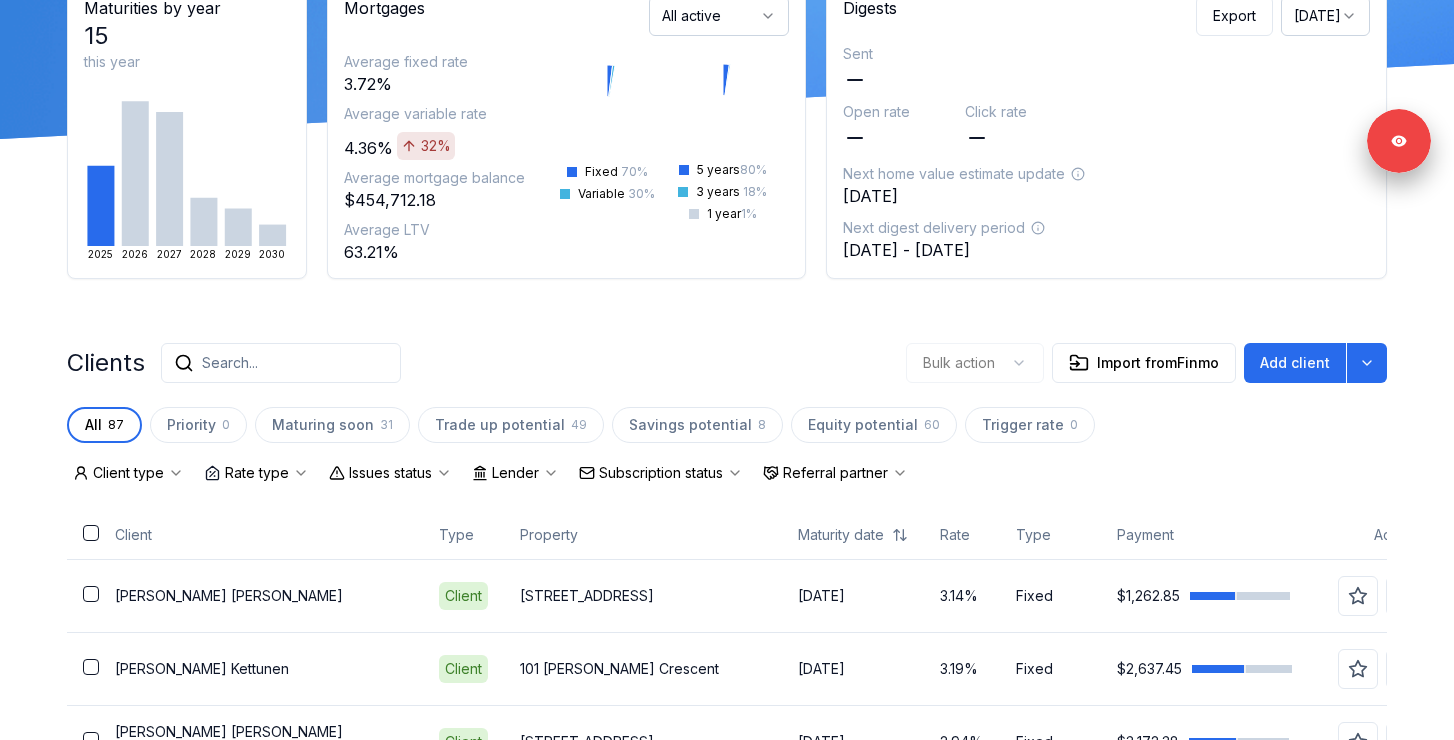 scroll, scrollTop: 391, scrollLeft: 0, axis: vertical 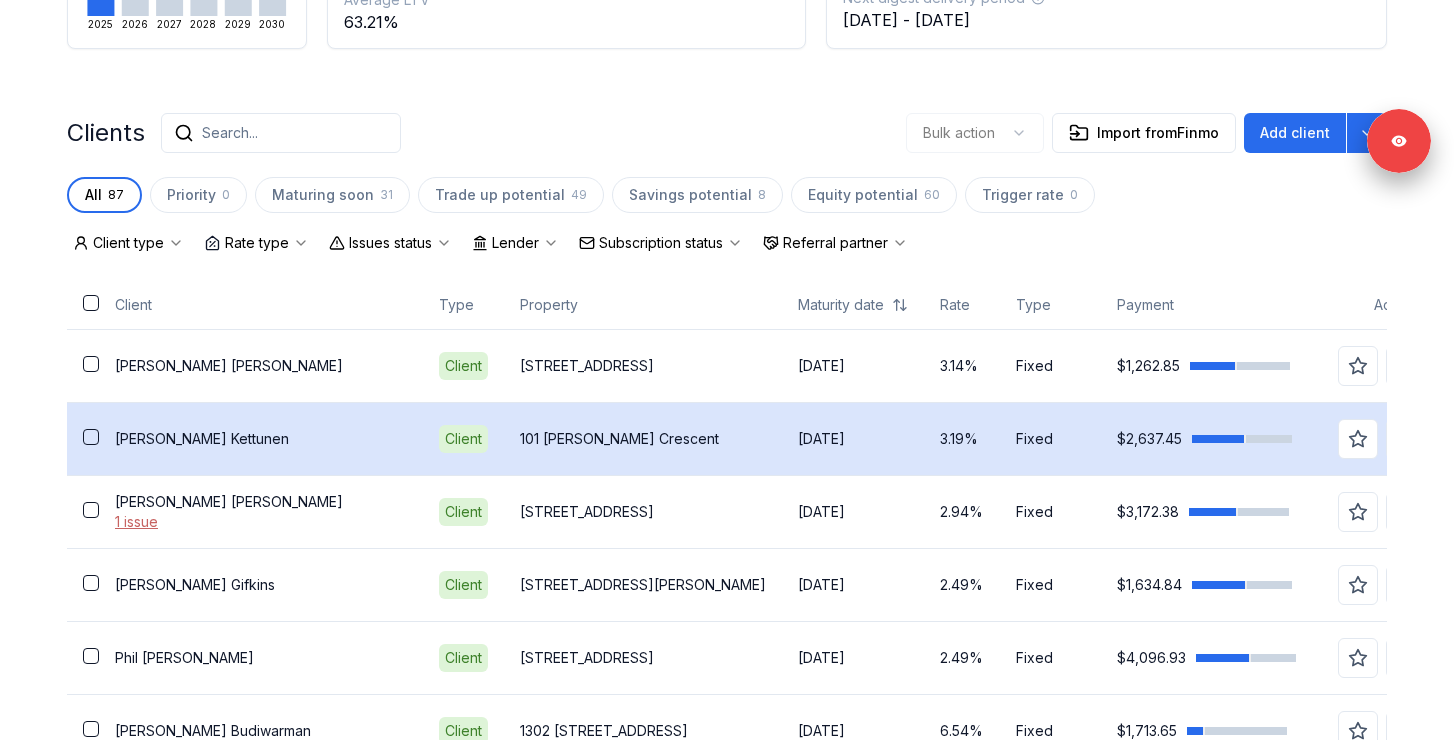 click on "[PERSON_NAME]" at bounding box center [261, 439] 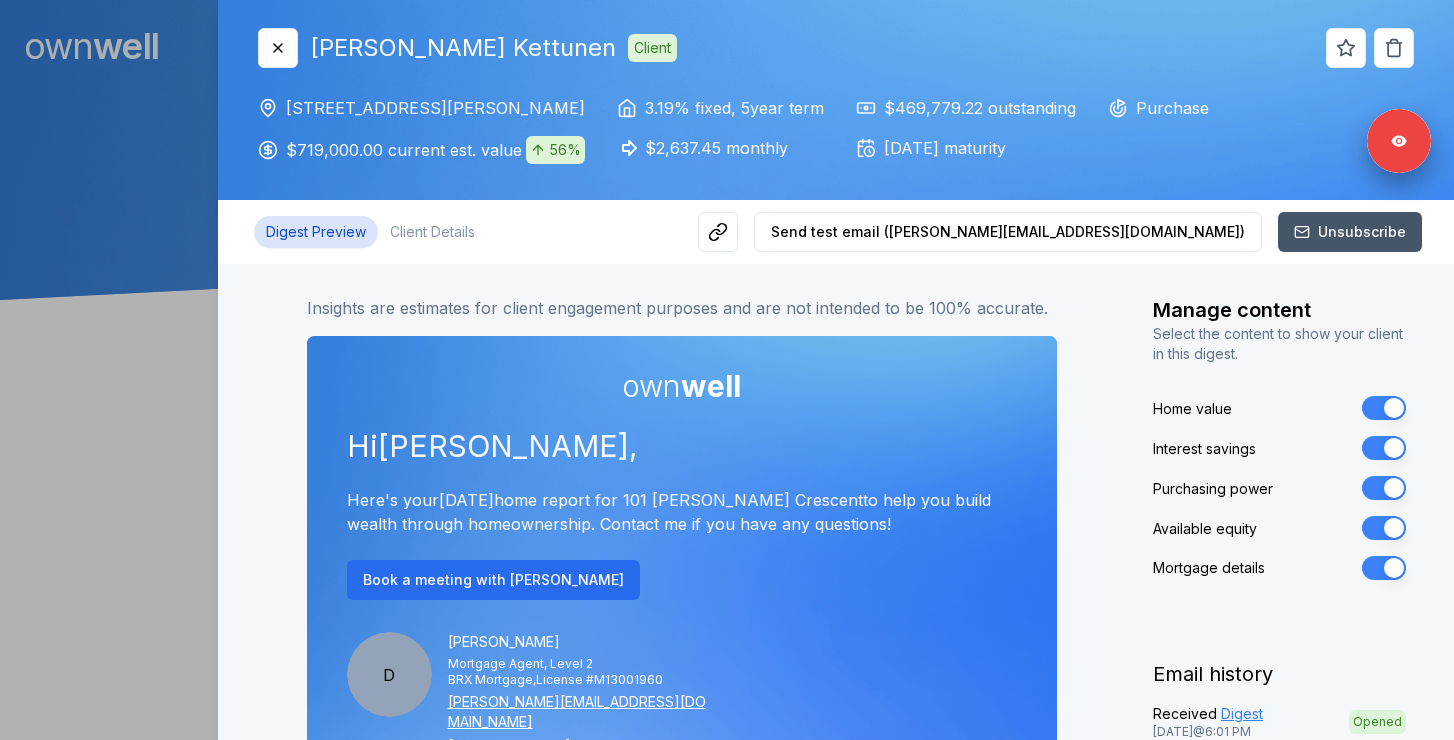 scroll, scrollTop: 0, scrollLeft: 0, axis: both 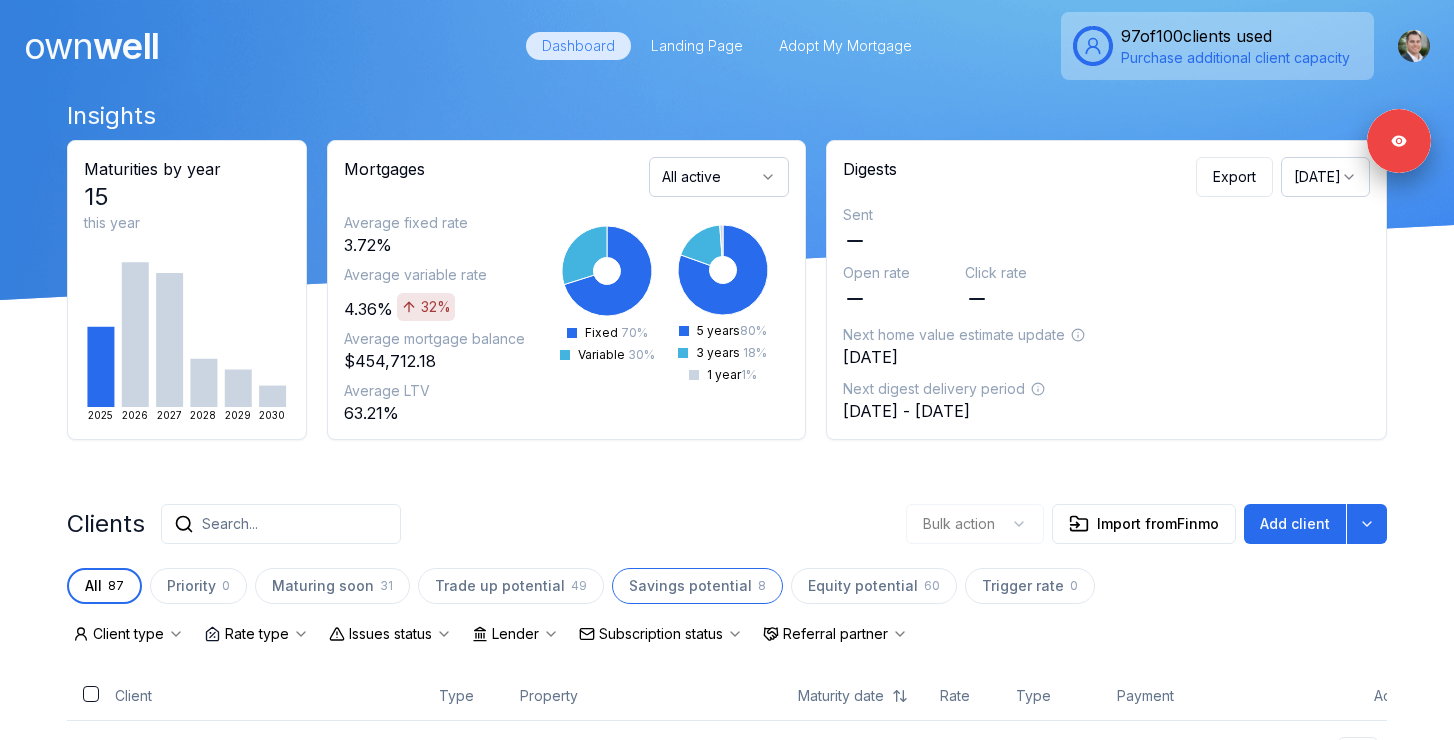 click on "Savings potential" at bounding box center [690, 586] 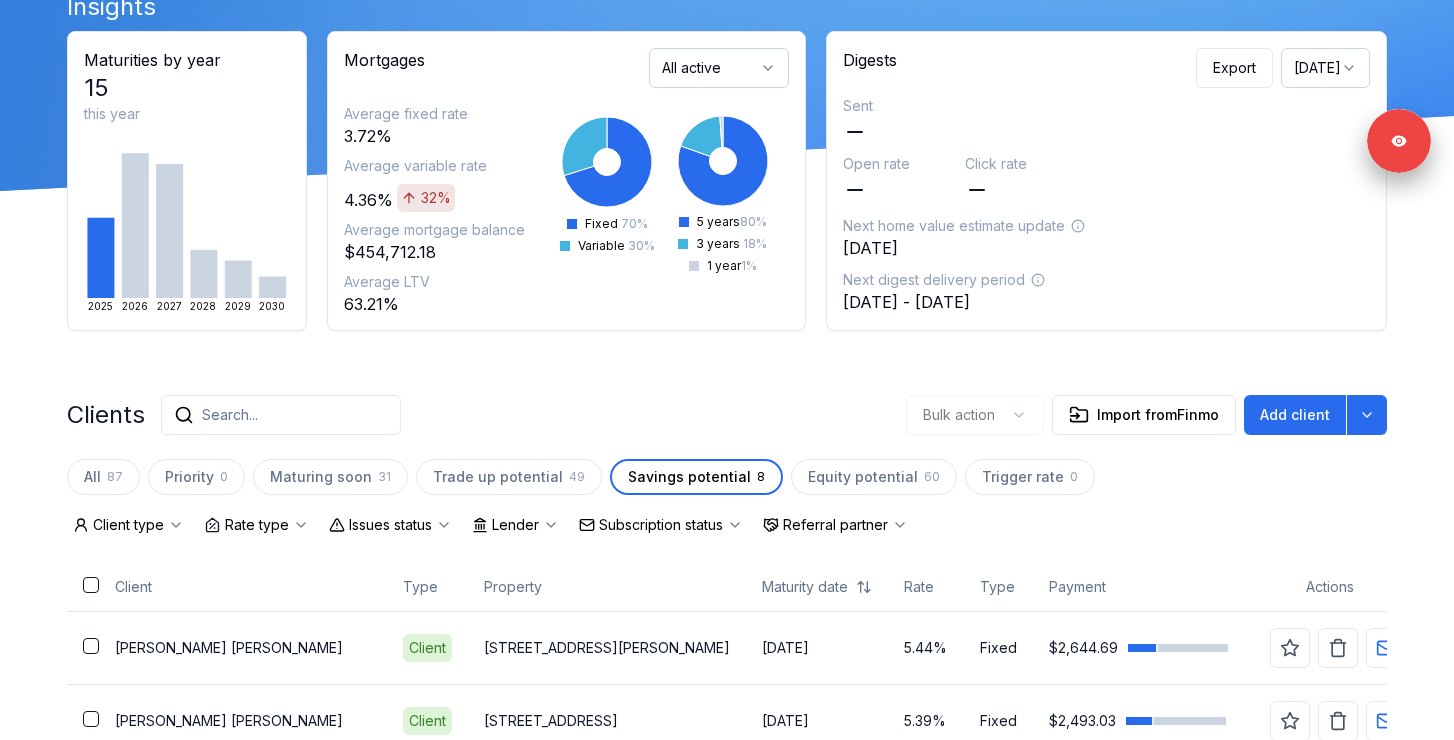 scroll, scrollTop: 228, scrollLeft: 0, axis: vertical 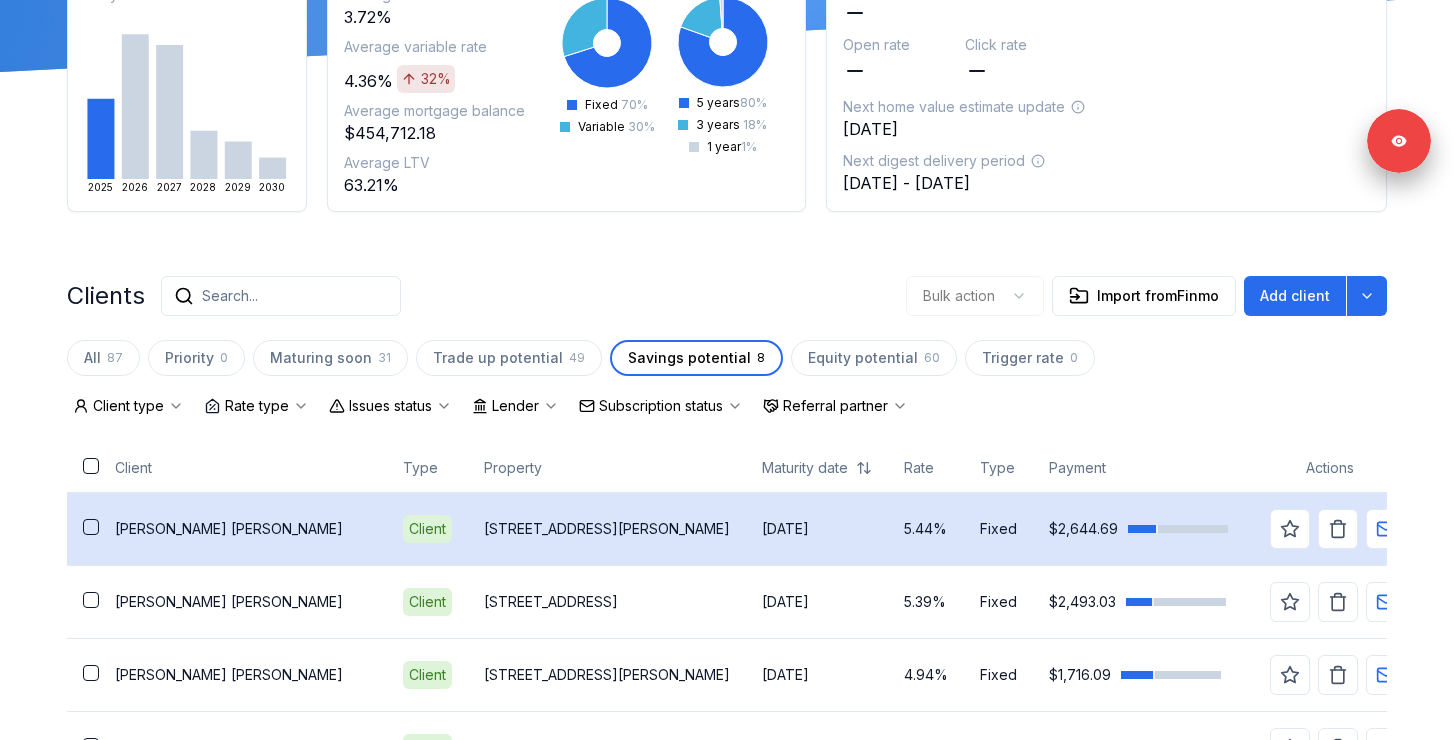 click on "[PERSON_NAME]" at bounding box center (243, 529) 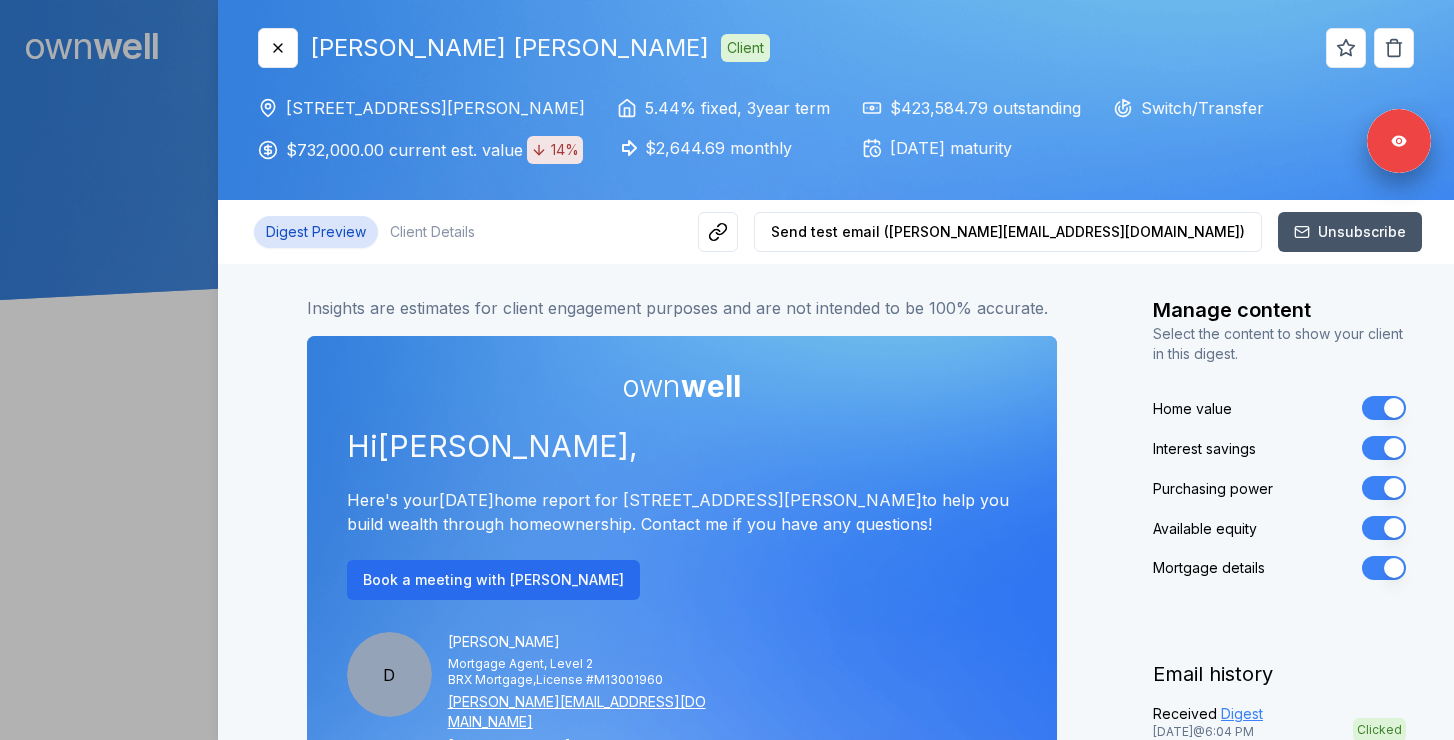scroll, scrollTop: 0, scrollLeft: 0, axis: both 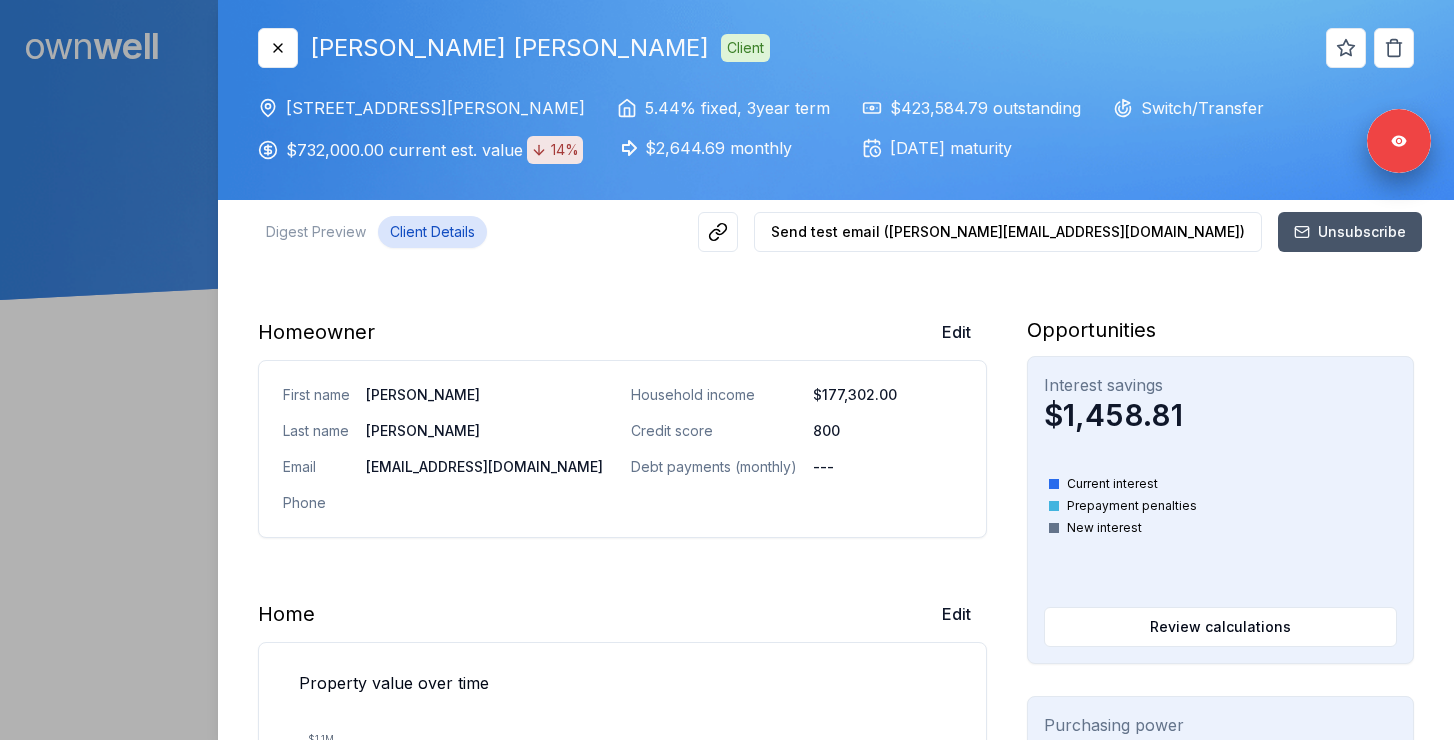 click on "Client Details" at bounding box center [432, 232] 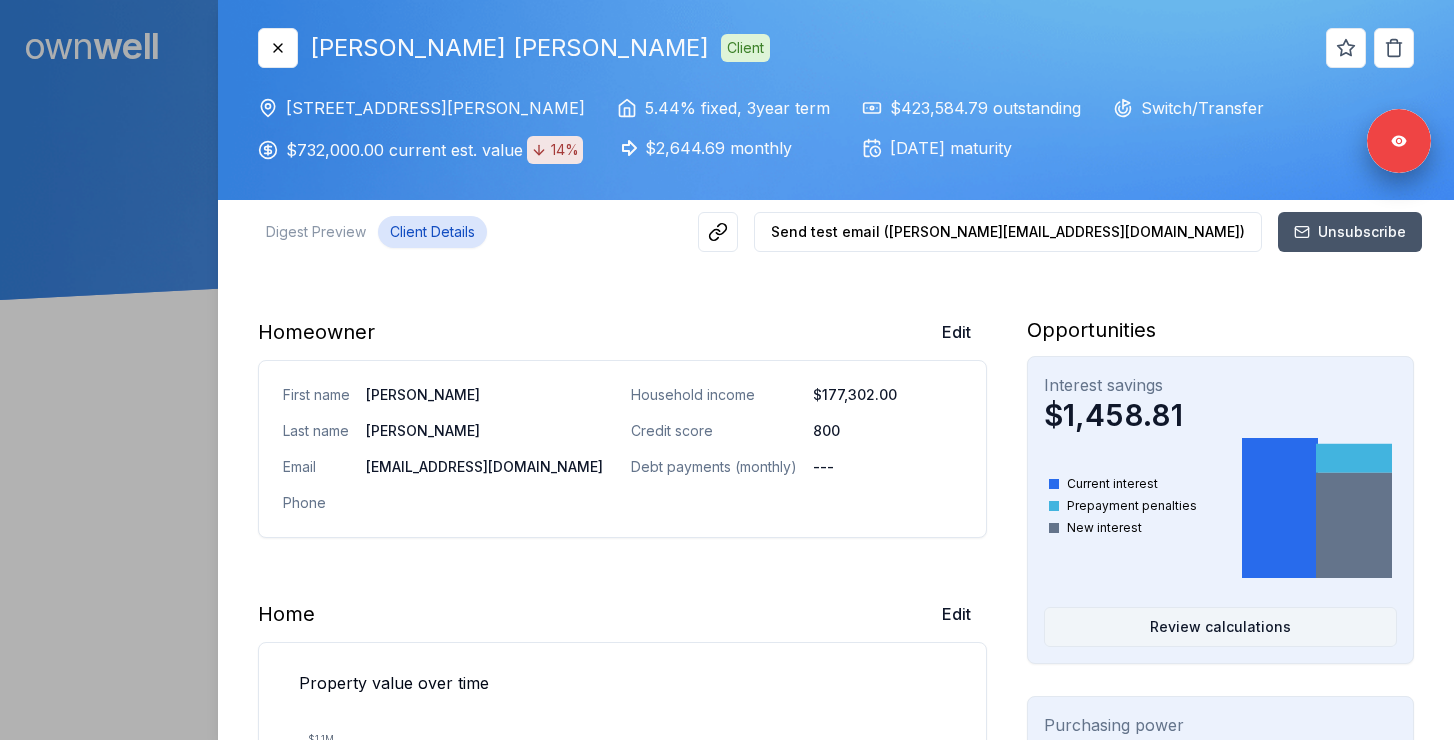 click on "Review calculations" at bounding box center [1220, 627] 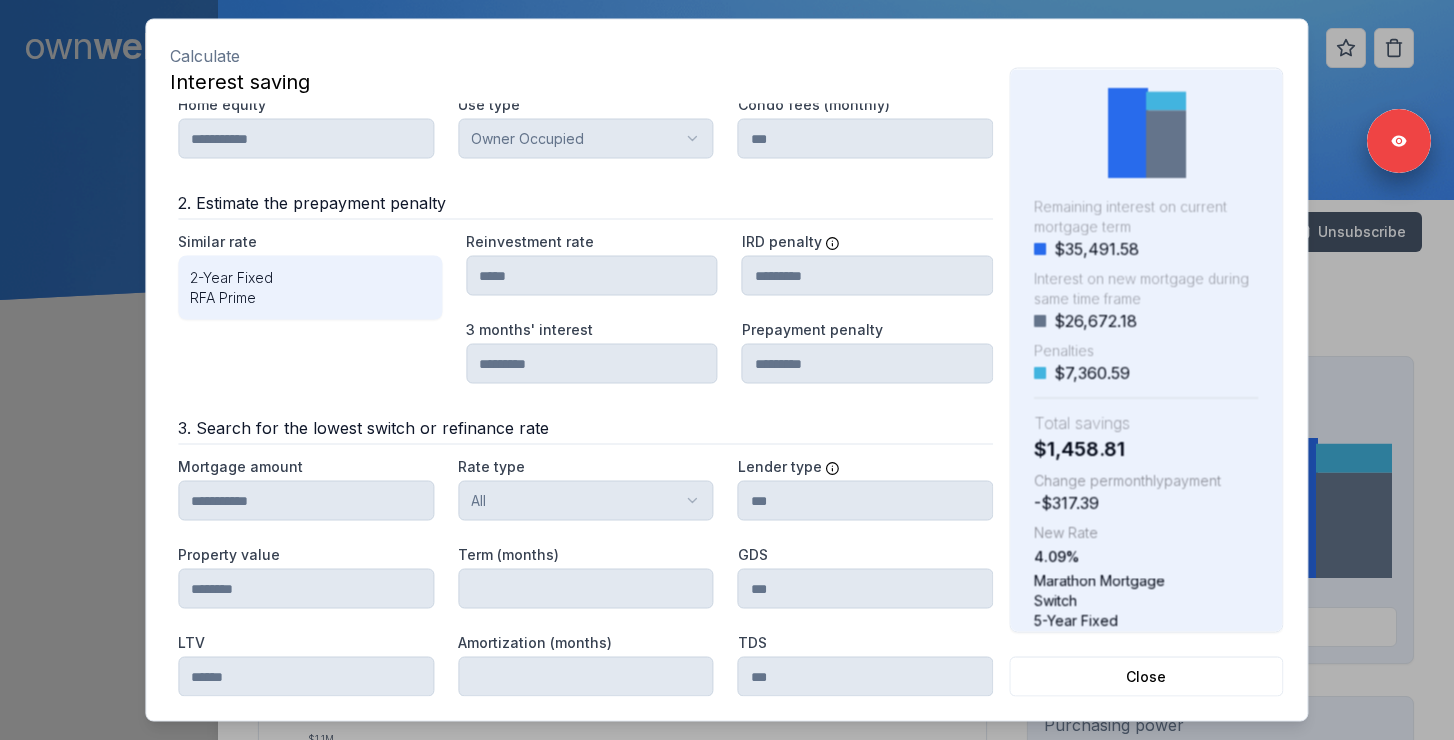 scroll, scrollTop: 0, scrollLeft: 0, axis: both 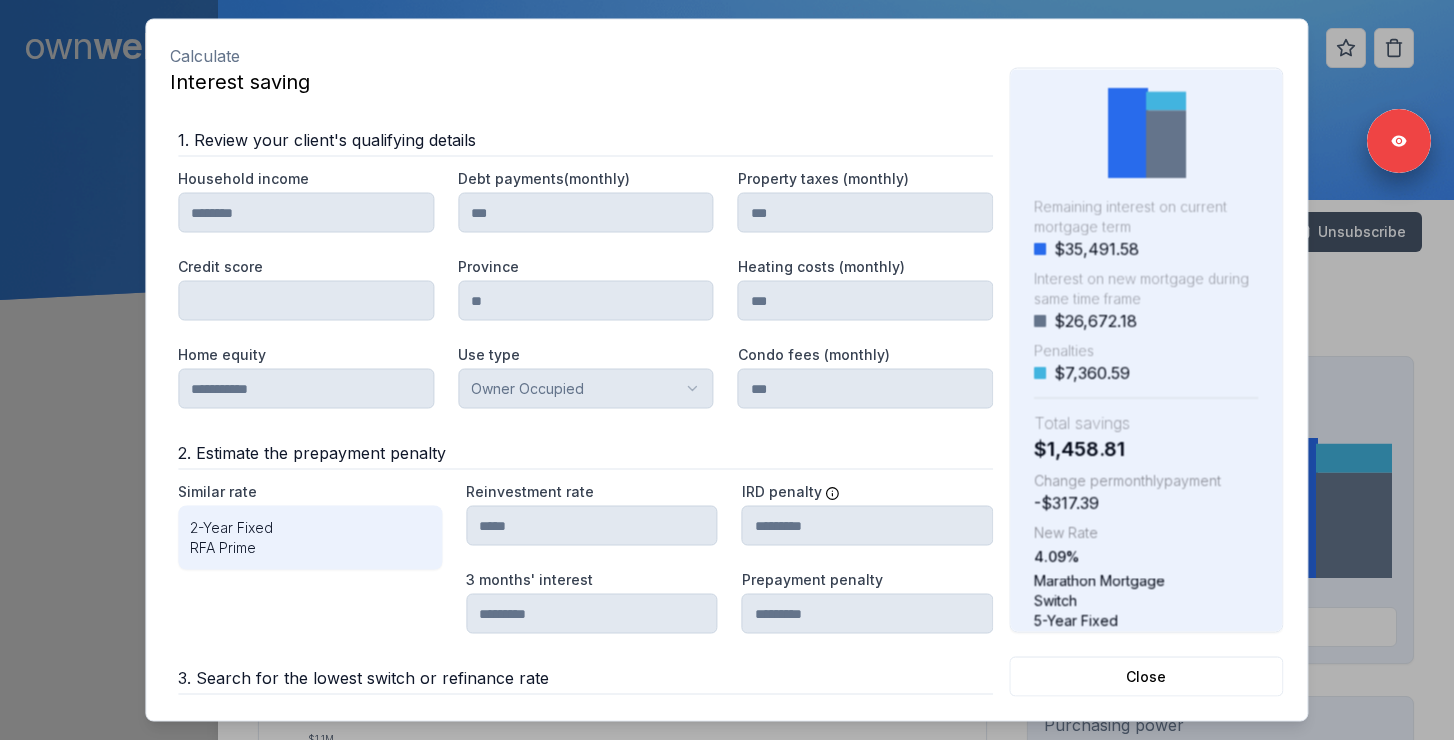 click at bounding box center (727, 370) 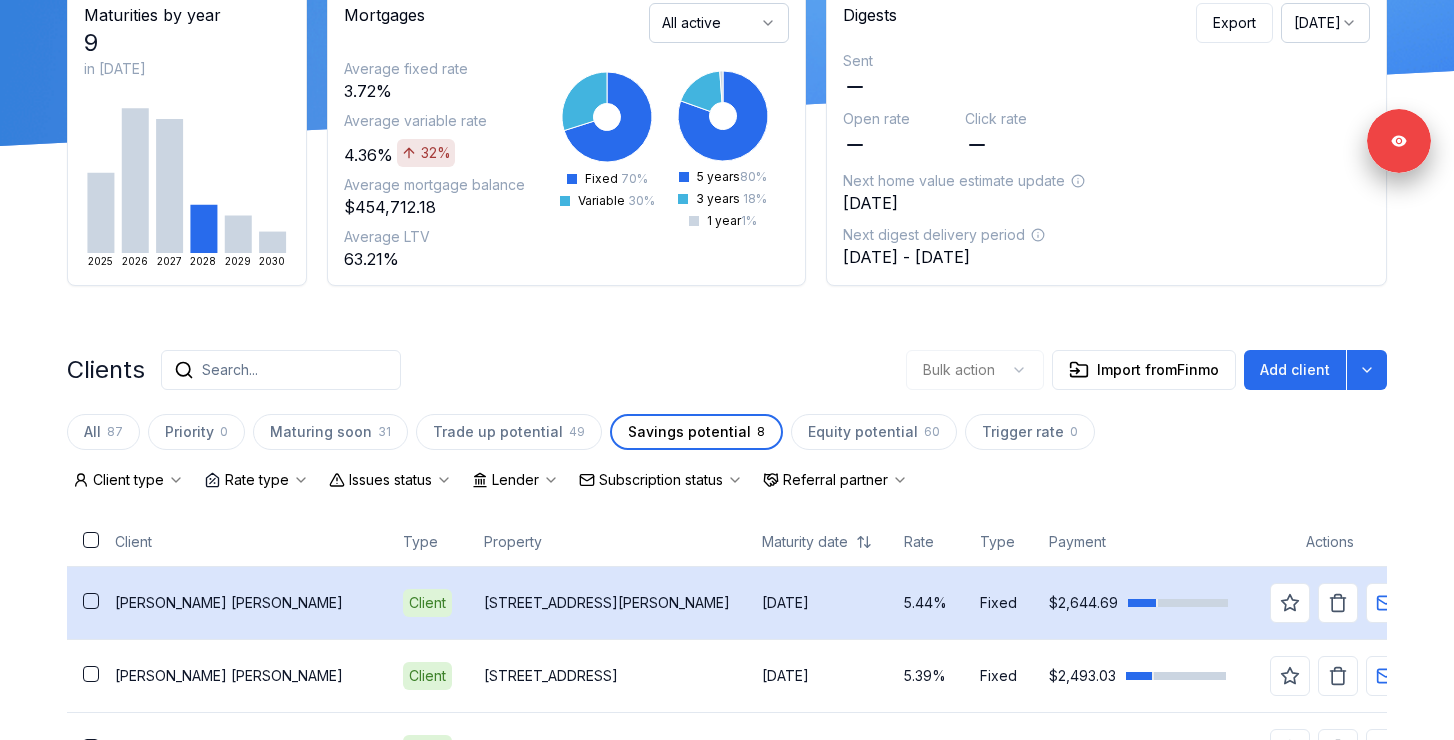 scroll, scrollTop: 191, scrollLeft: 0, axis: vertical 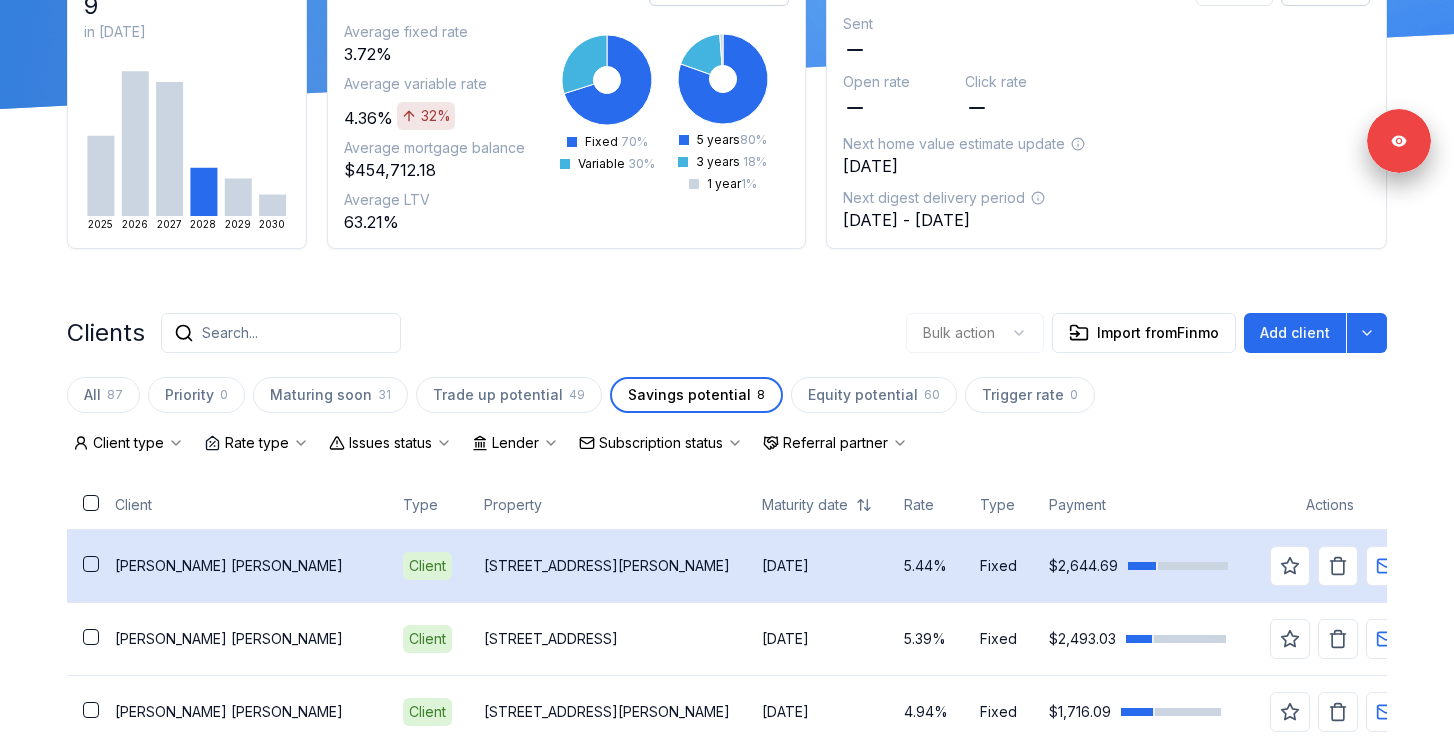 click on "[PERSON_NAME]" at bounding box center (243, 566) 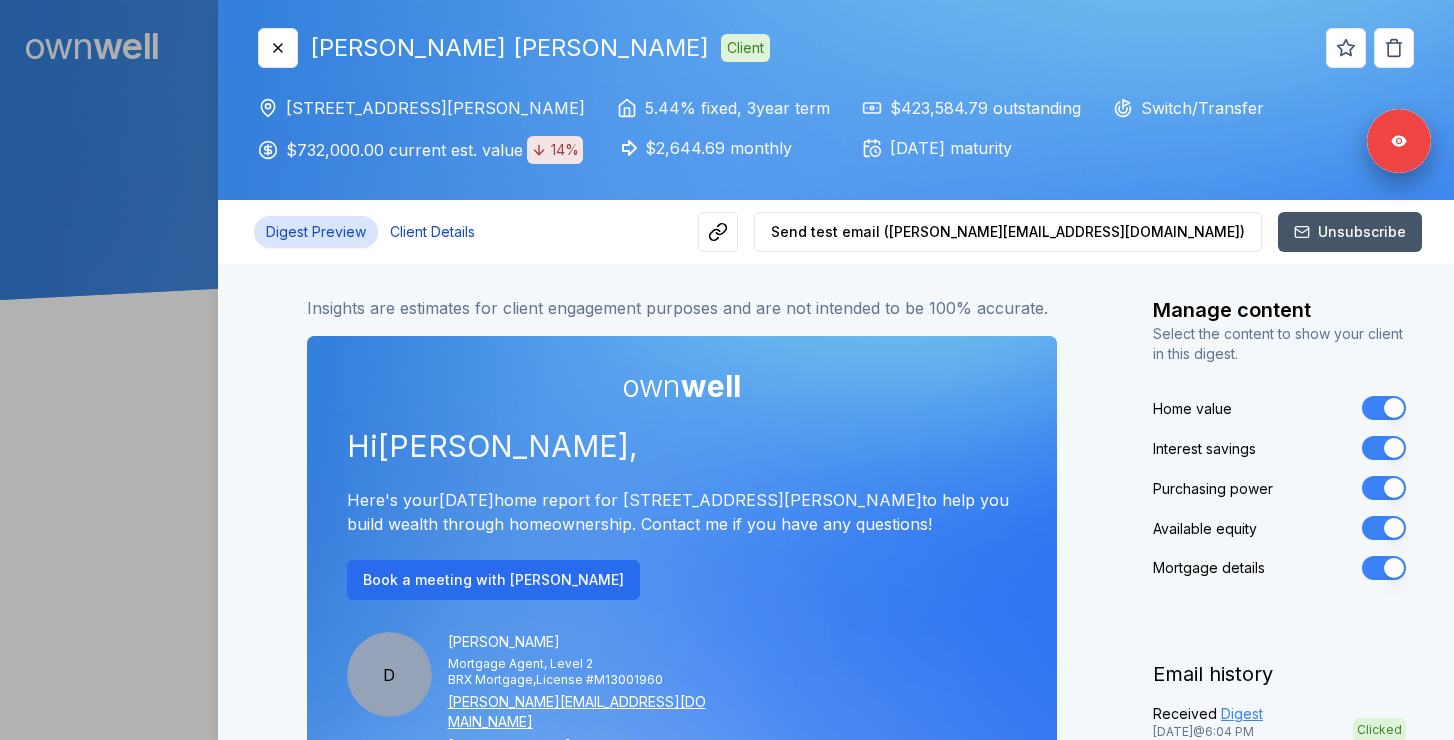 click on "Client Details" at bounding box center (432, 232) 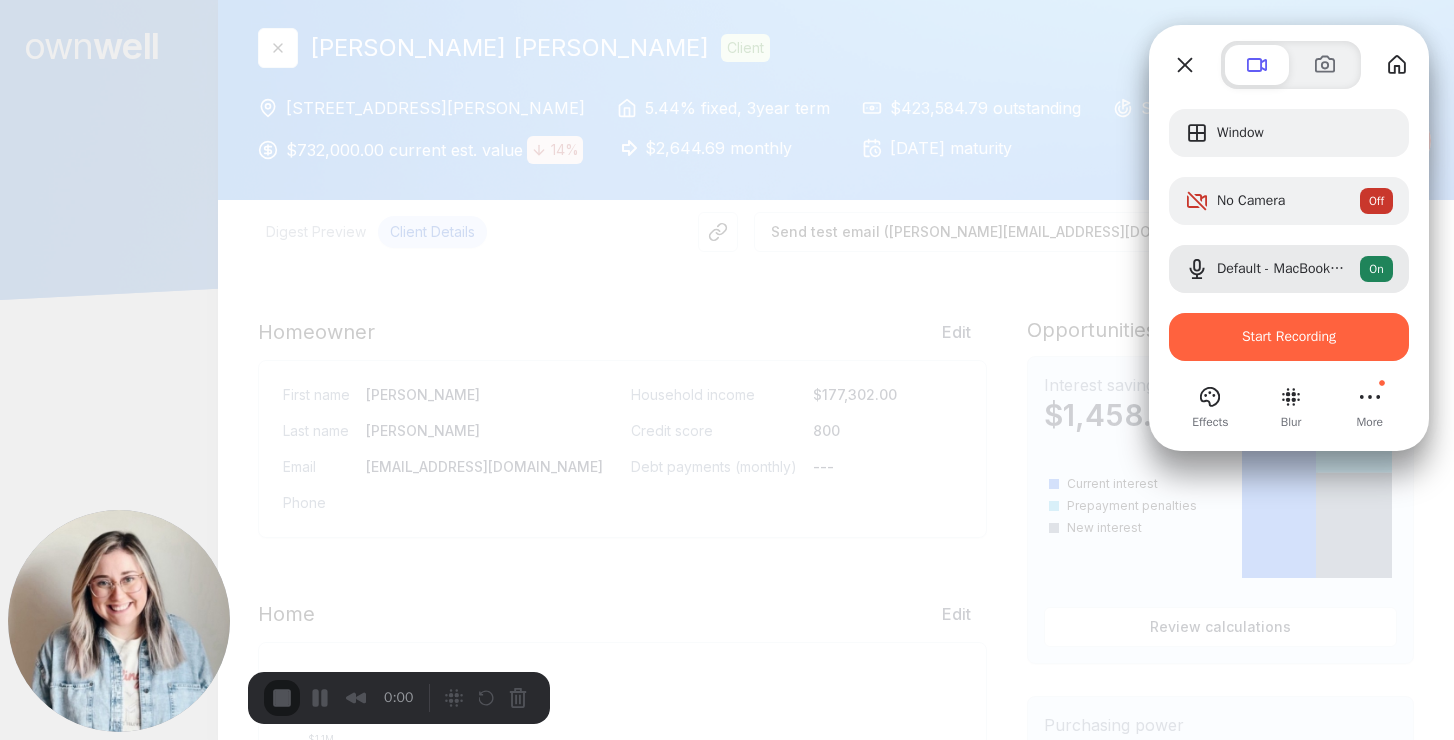 click at bounding box center [727, 370] 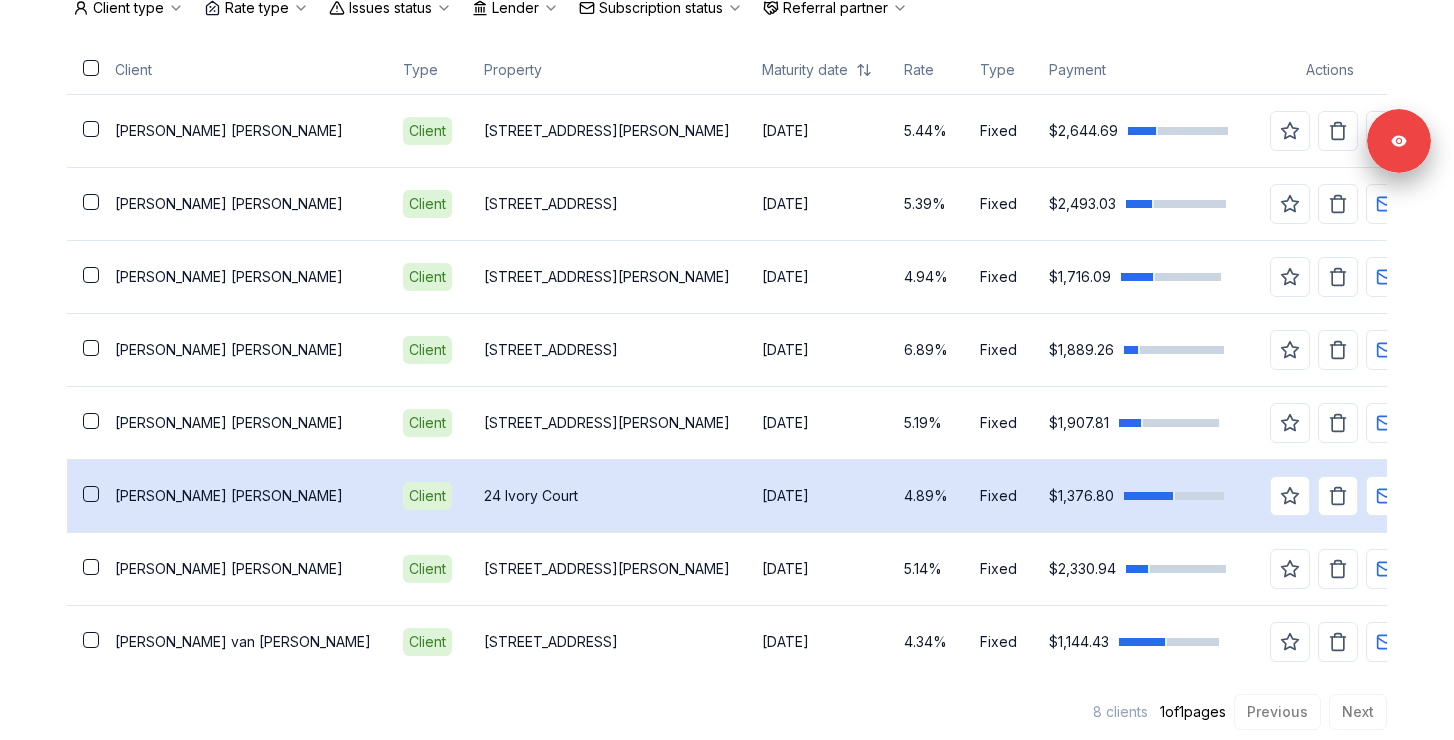 scroll, scrollTop: 639, scrollLeft: 0, axis: vertical 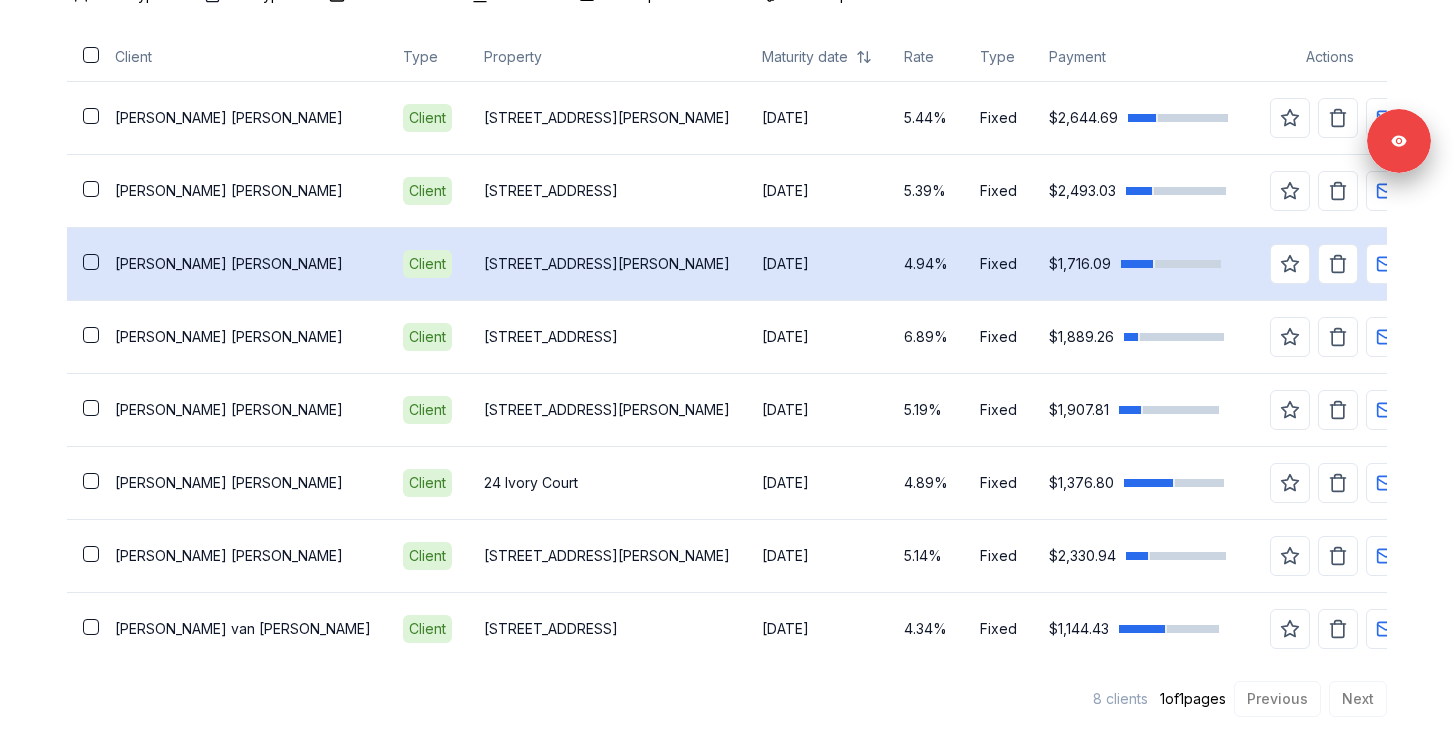 click on "[PERSON_NAME]" at bounding box center (243, 264) 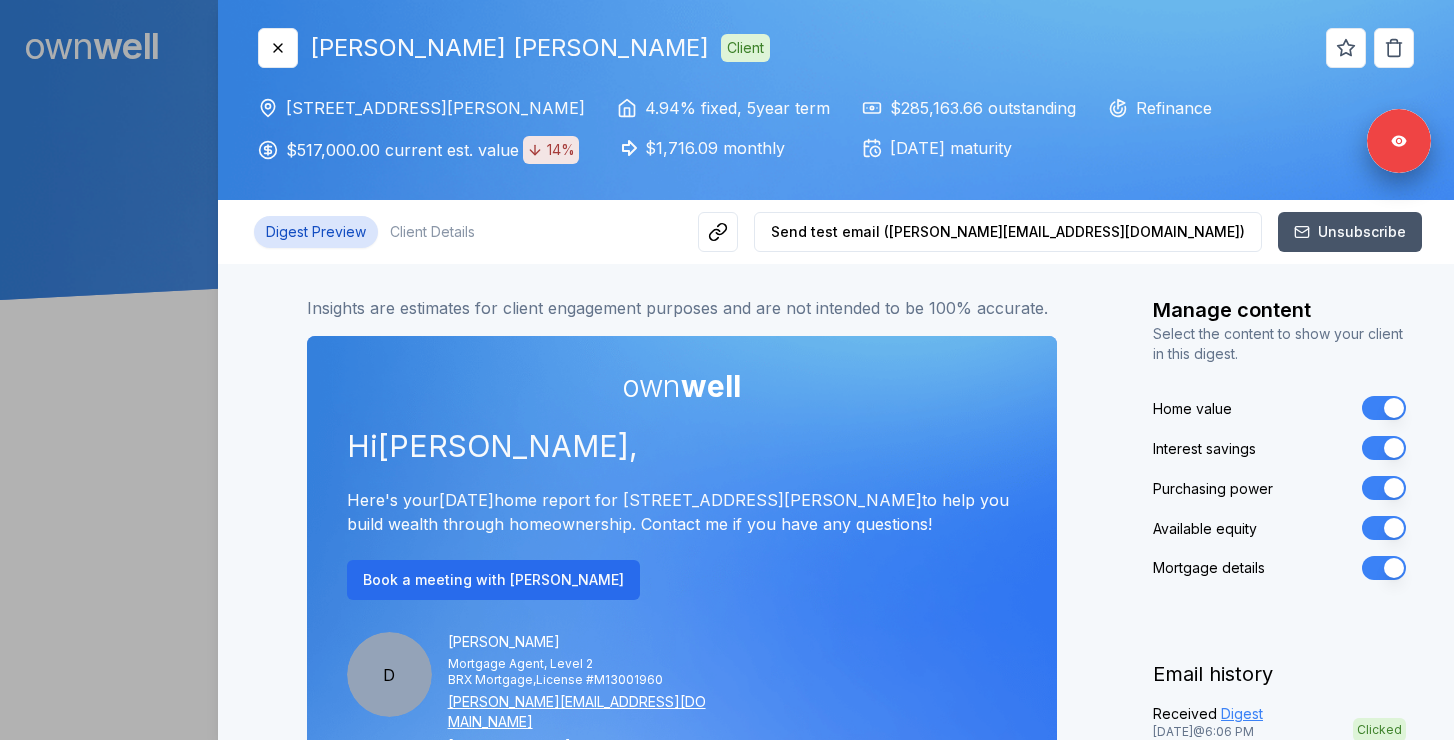 scroll, scrollTop: 0, scrollLeft: 0, axis: both 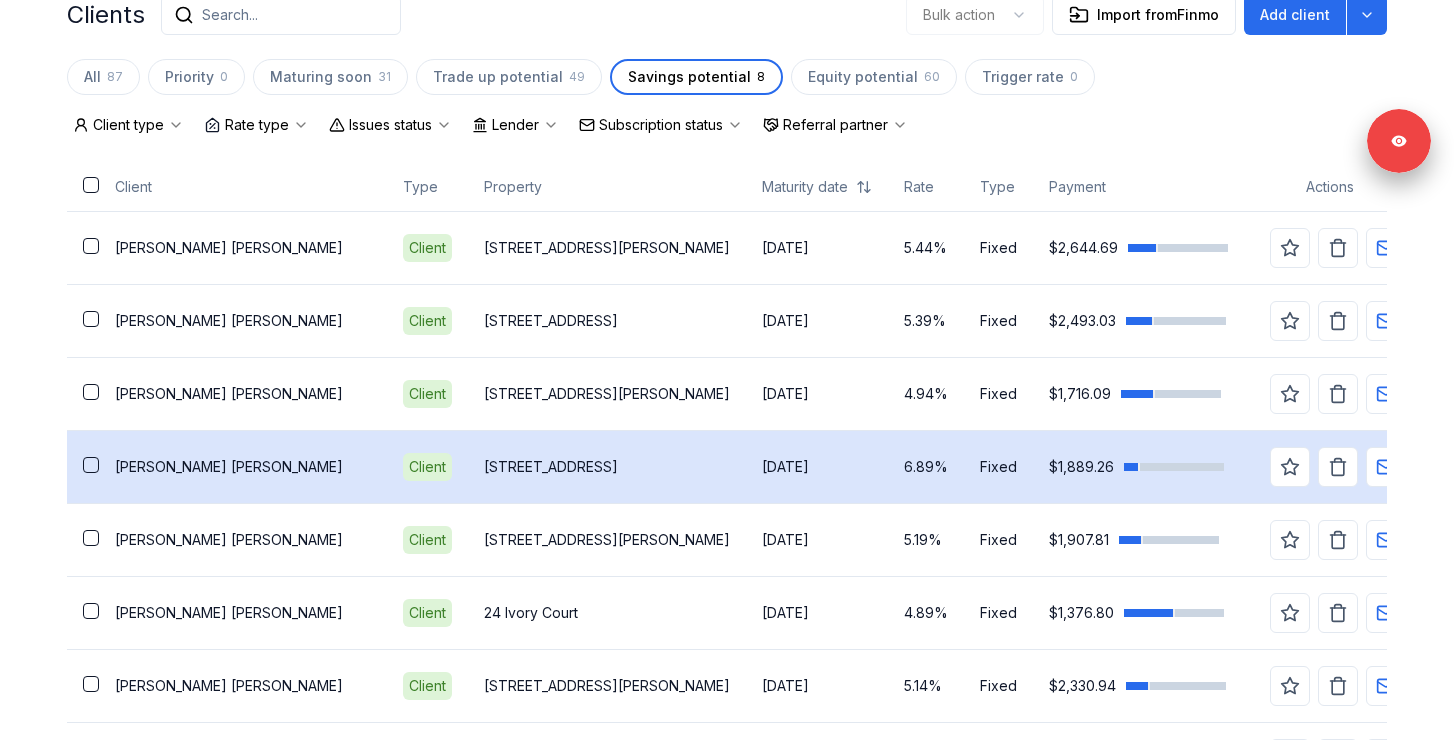 click on "[PERSON_NAME]" at bounding box center (243, 467) 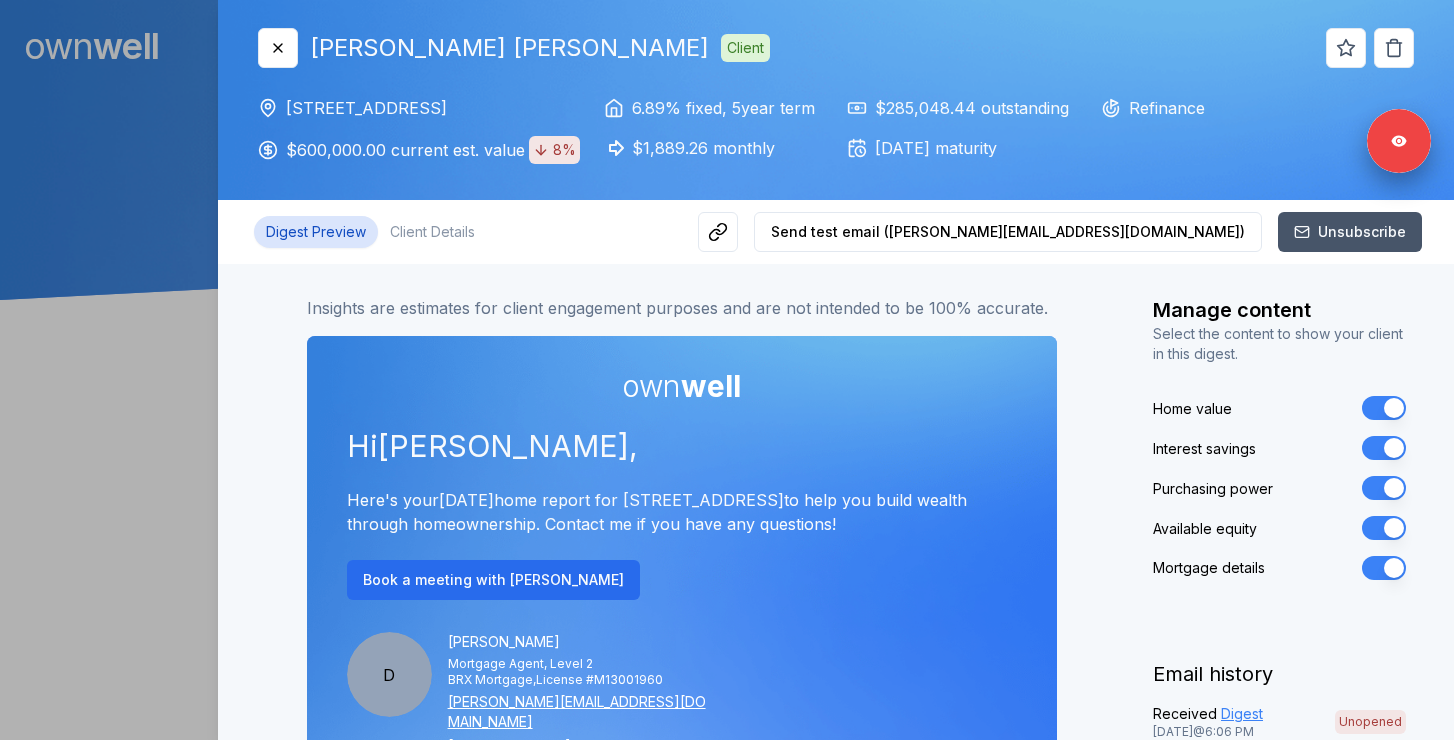 click at bounding box center (727, 370) 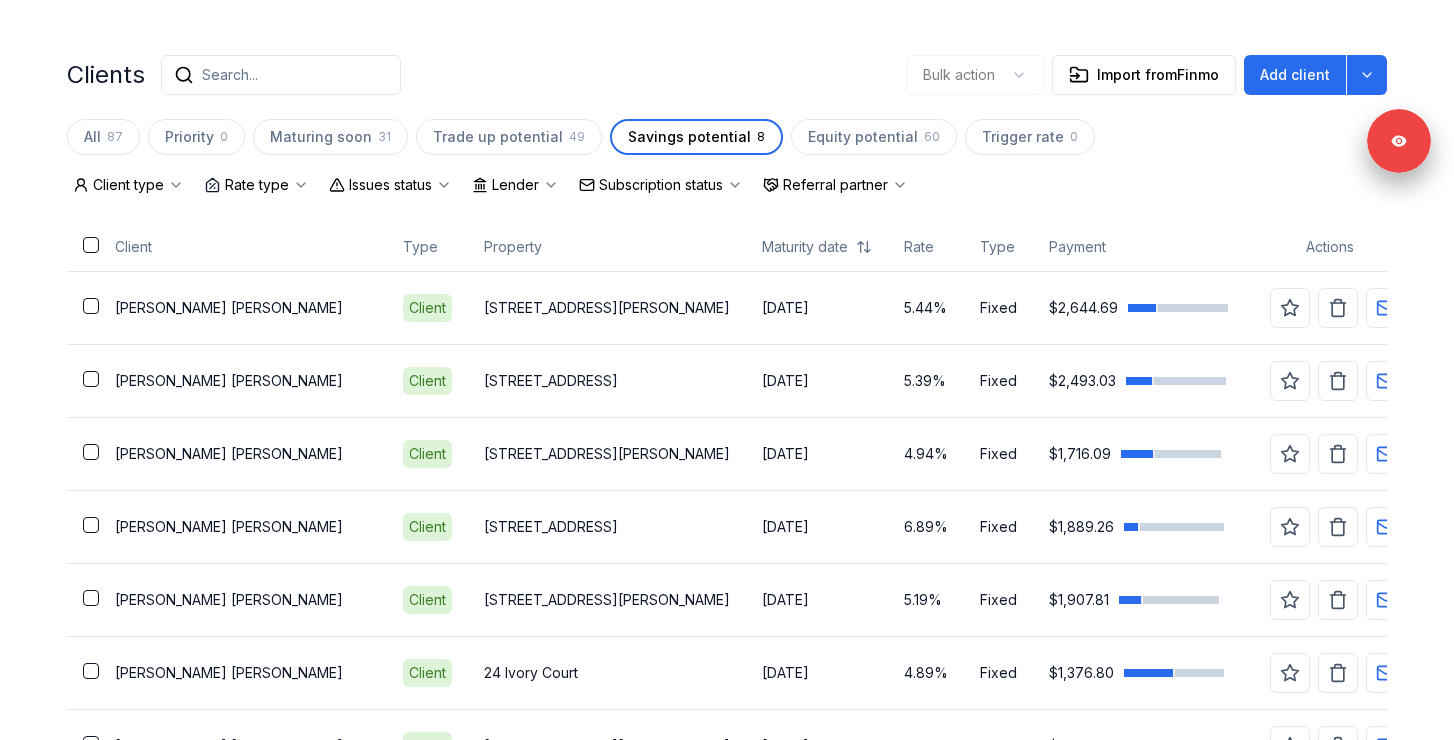 scroll, scrollTop: 524, scrollLeft: 0, axis: vertical 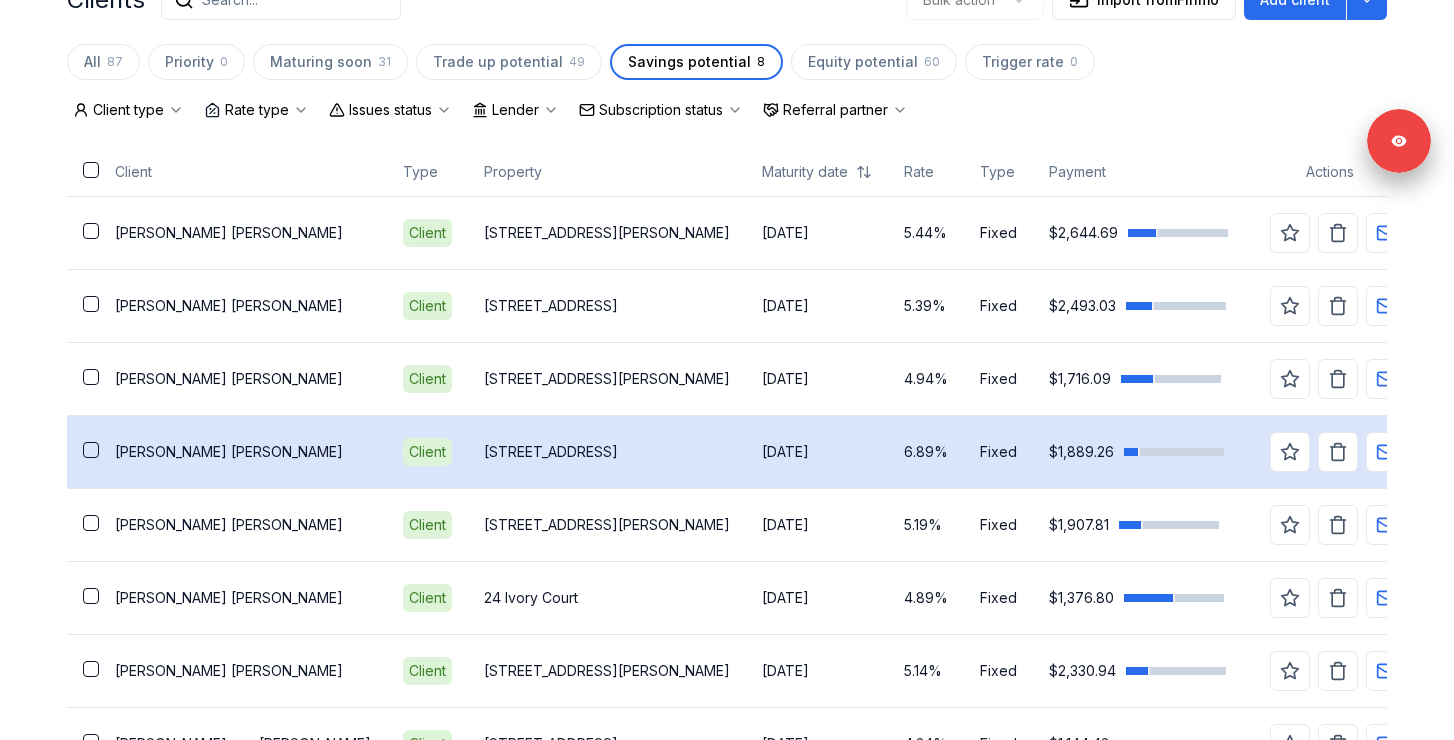 click on "[PERSON_NAME]" at bounding box center [243, 452] 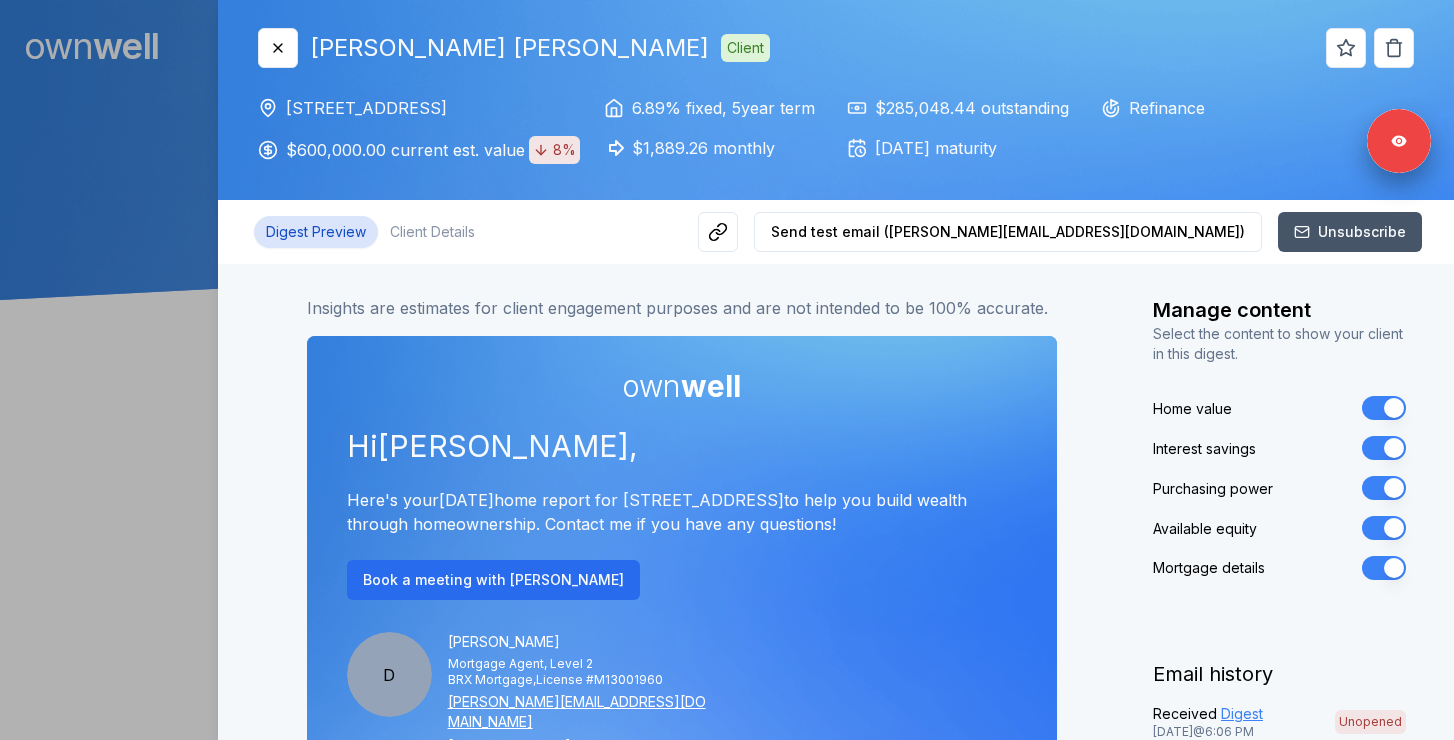 scroll, scrollTop: 0, scrollLeft: 0, axis: both 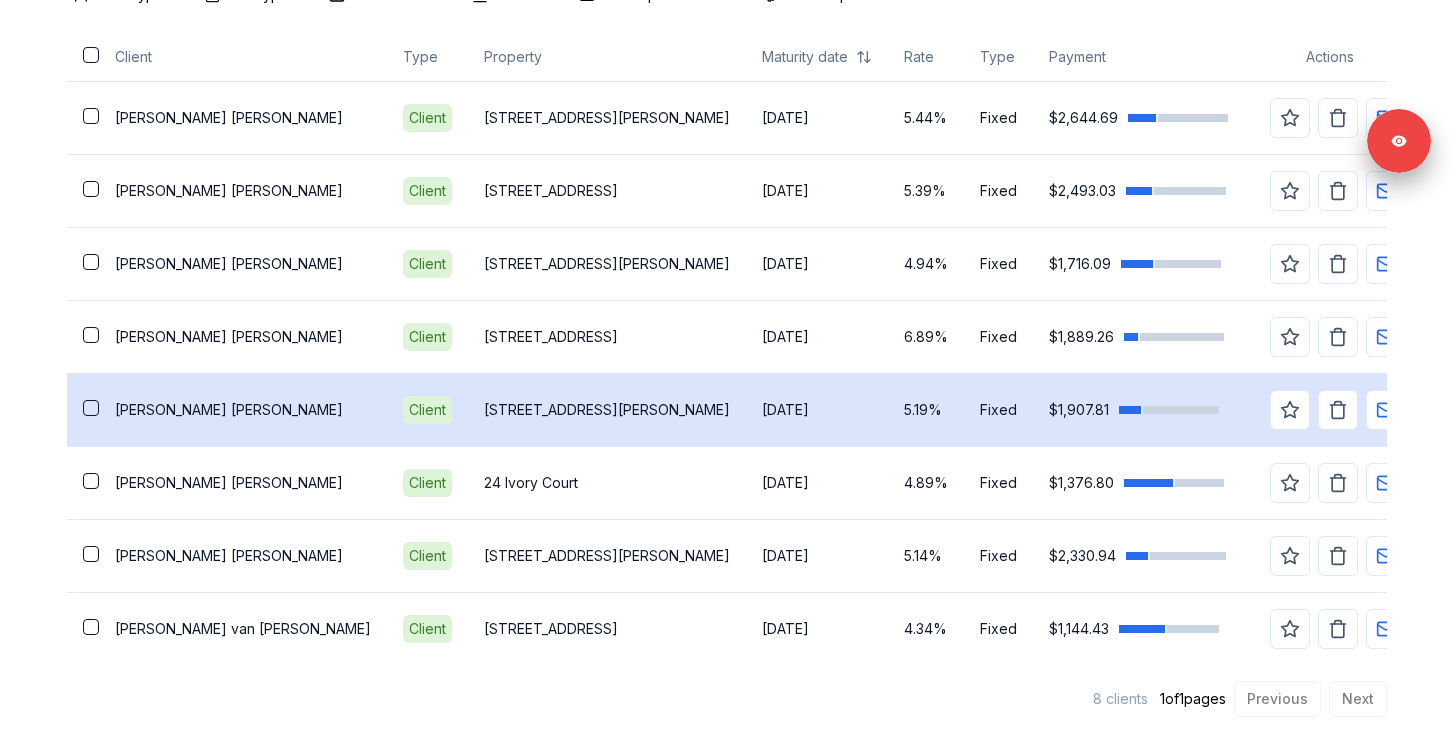 click on "[PERSON_NAME]" at bounding box center (243, 410) 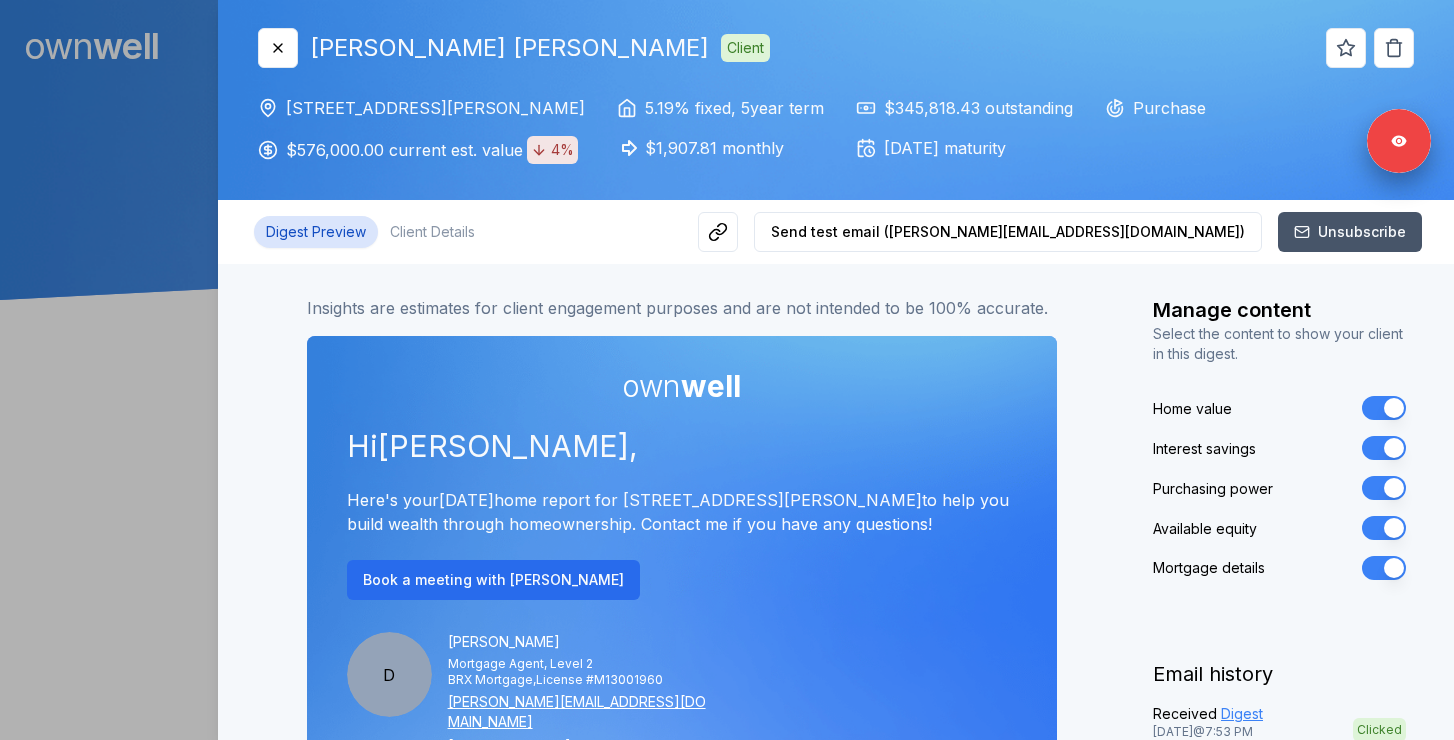 scroll, scrollTop: 0, scrollLeft: 0, axis: both 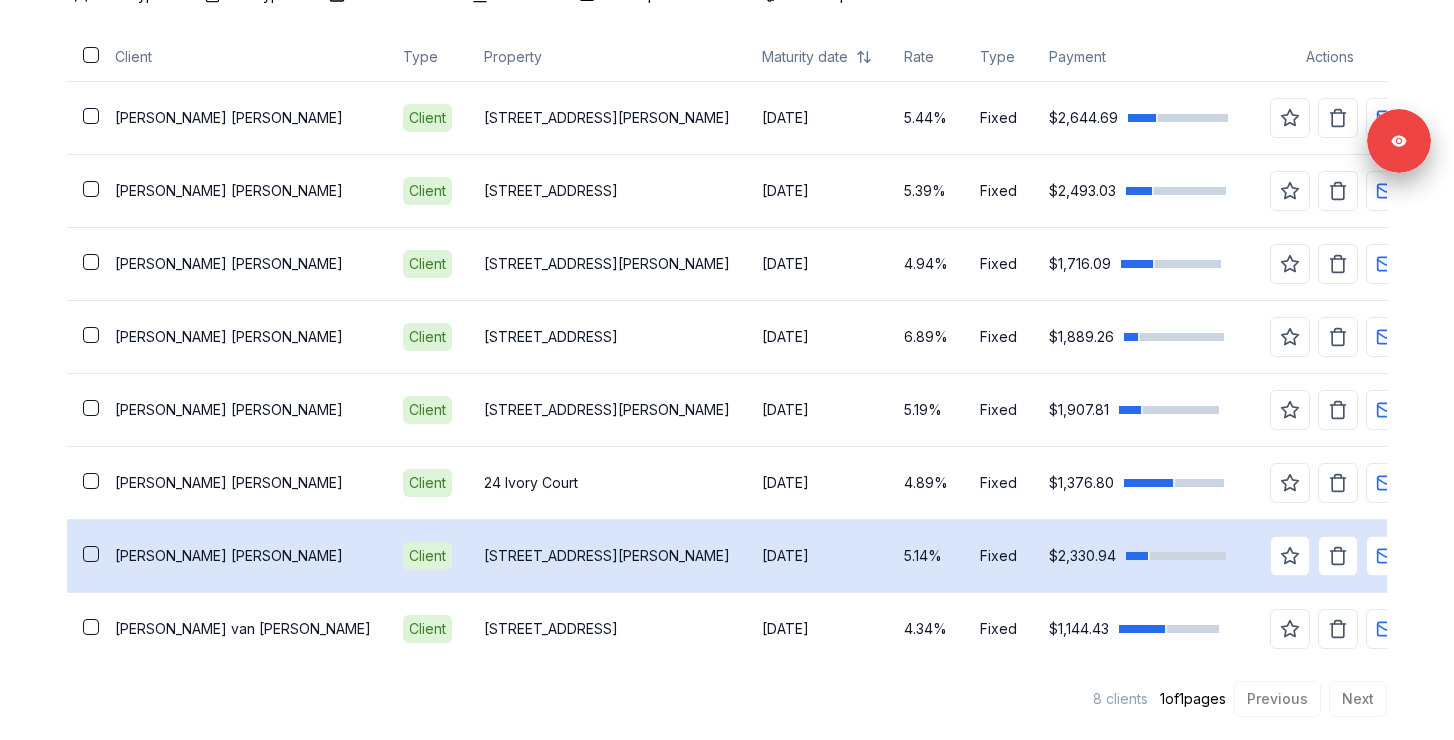 click on "[PERSON_NAME]" at bounding box center (243, 556) 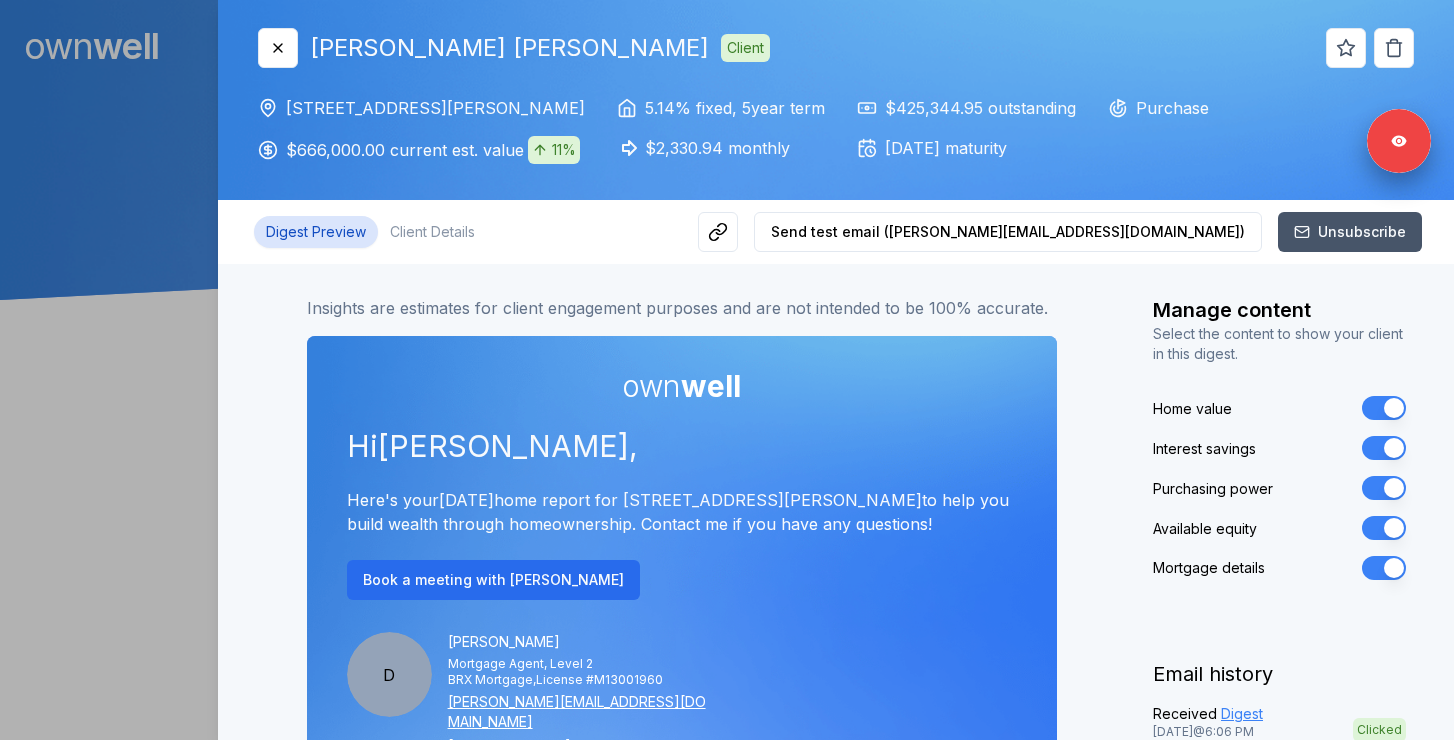 scroll, scrollTop: 0, scrollLeft: 0, axis: both 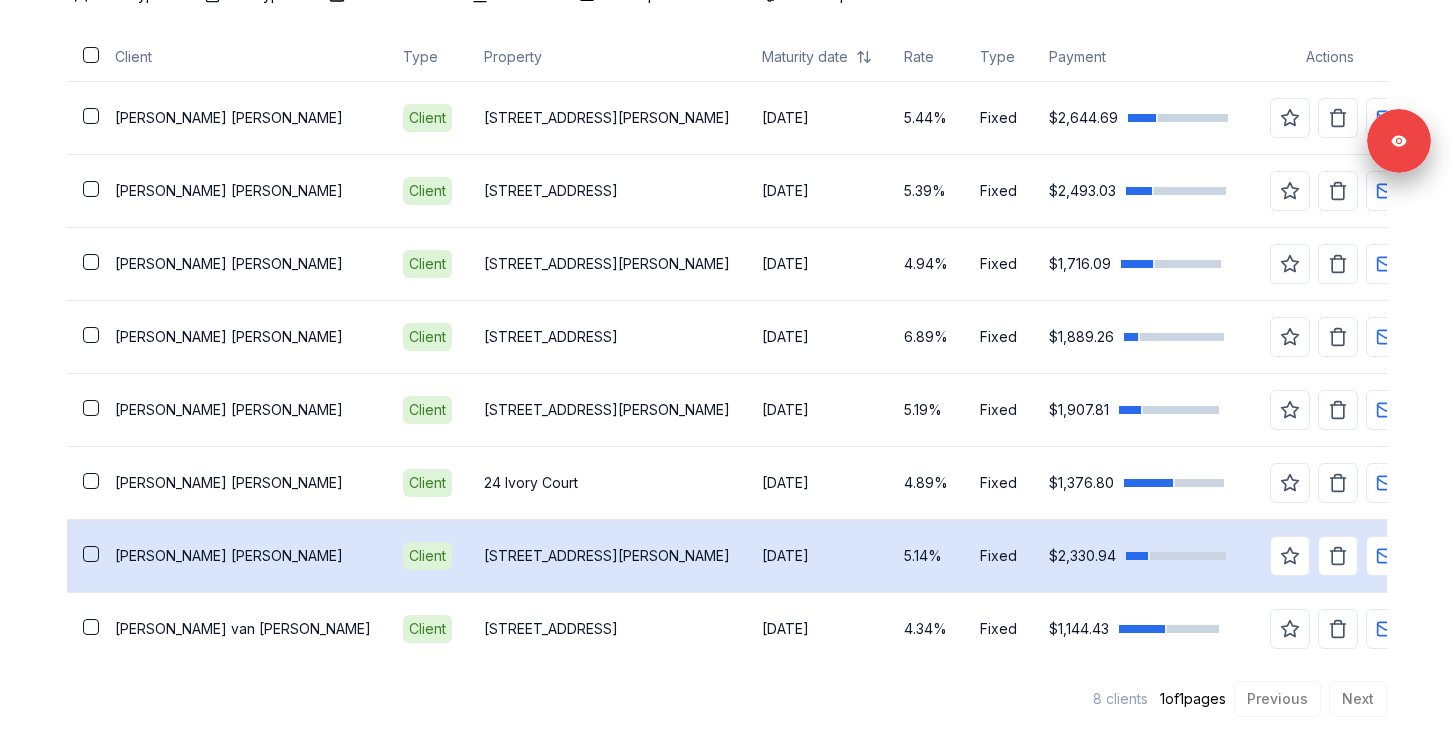 click on "[PERSON_NAME]" at bounding box center (243, 556) 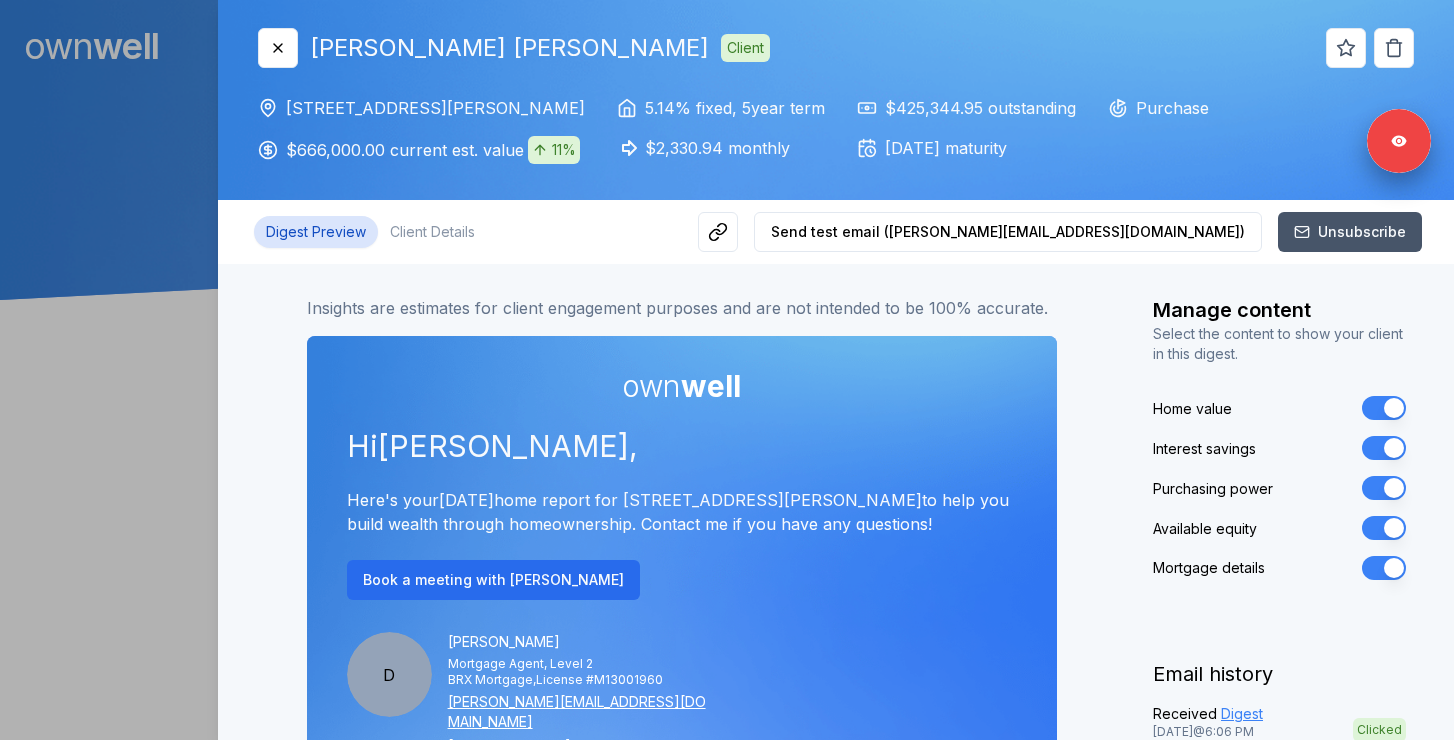 scroll, scrollTop: 0, scrollLeft: 0, axis: both 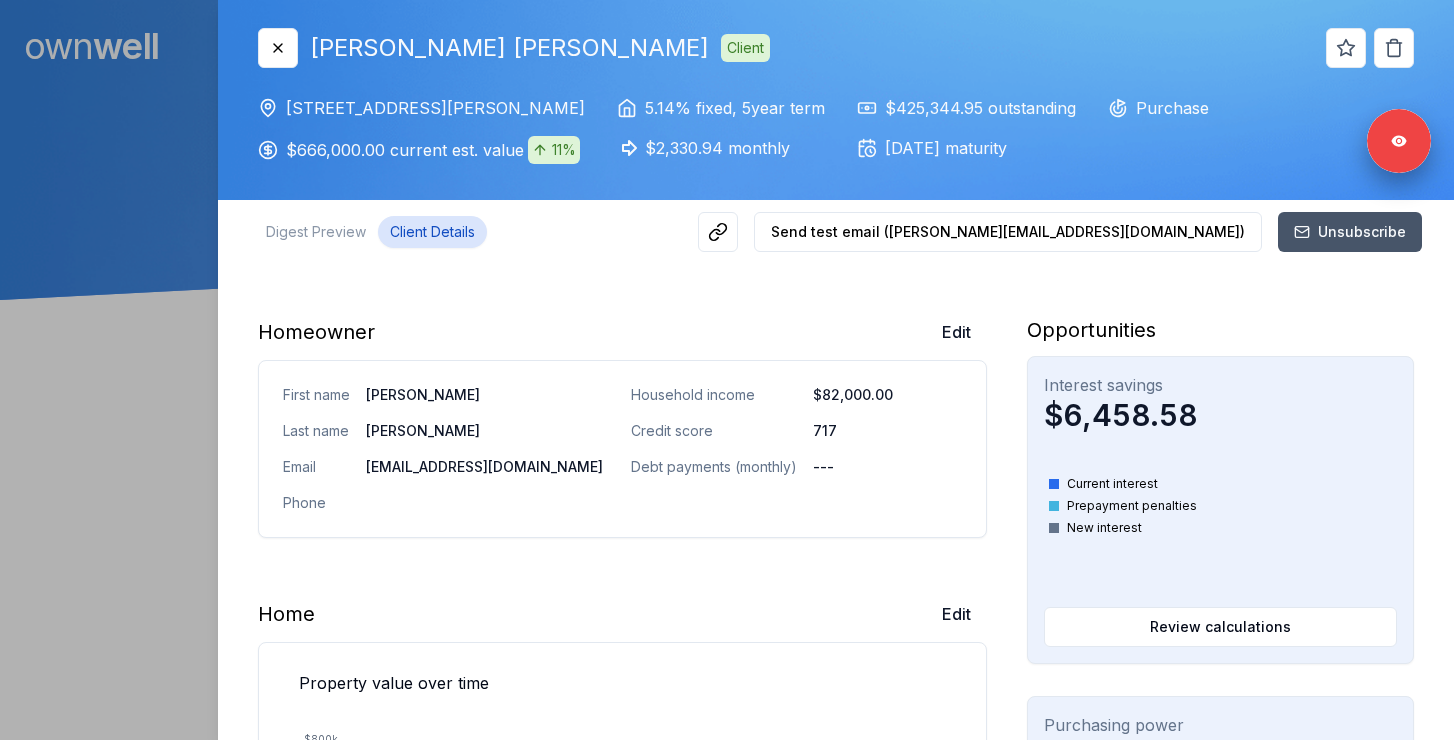 click on "Client Details" at bounding box center [432, 232] 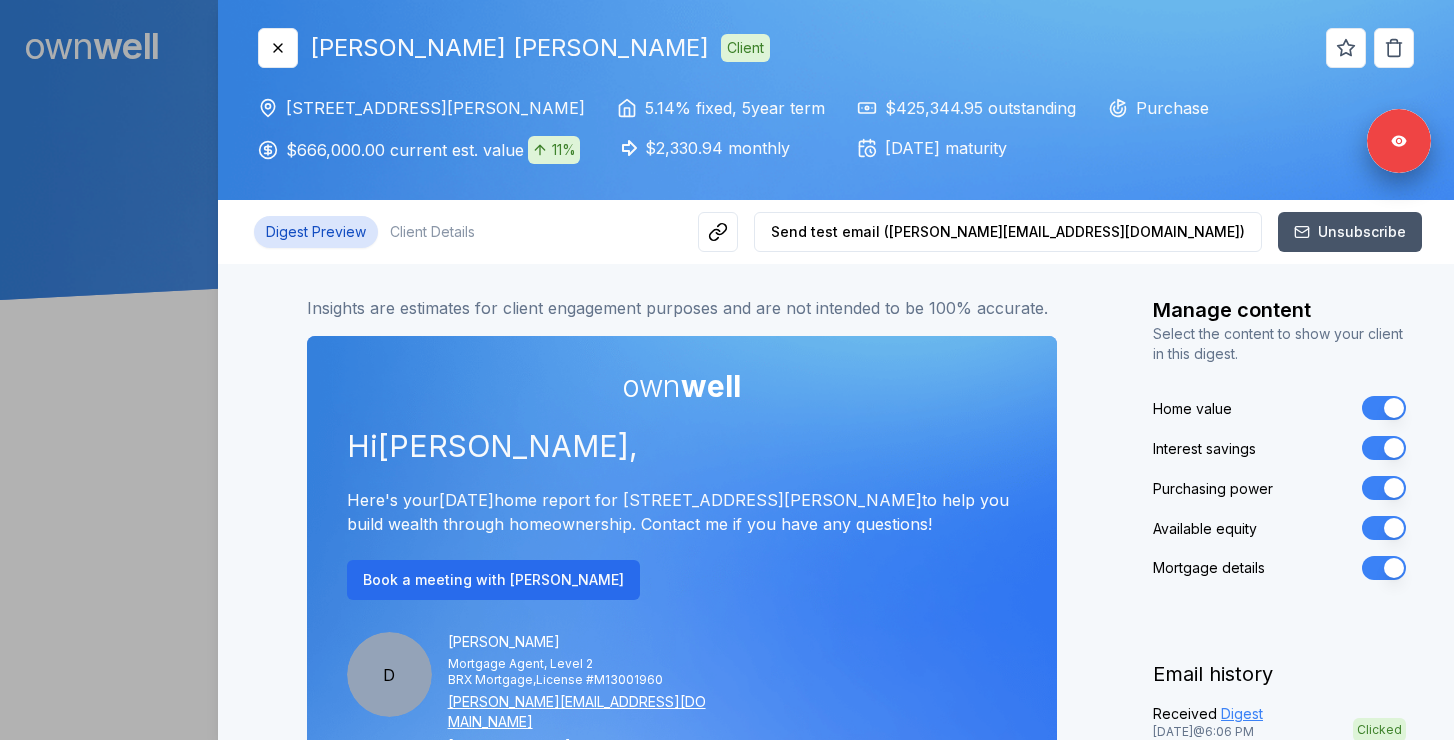 click on "Digest Preview" at bounding box center (316, 232) 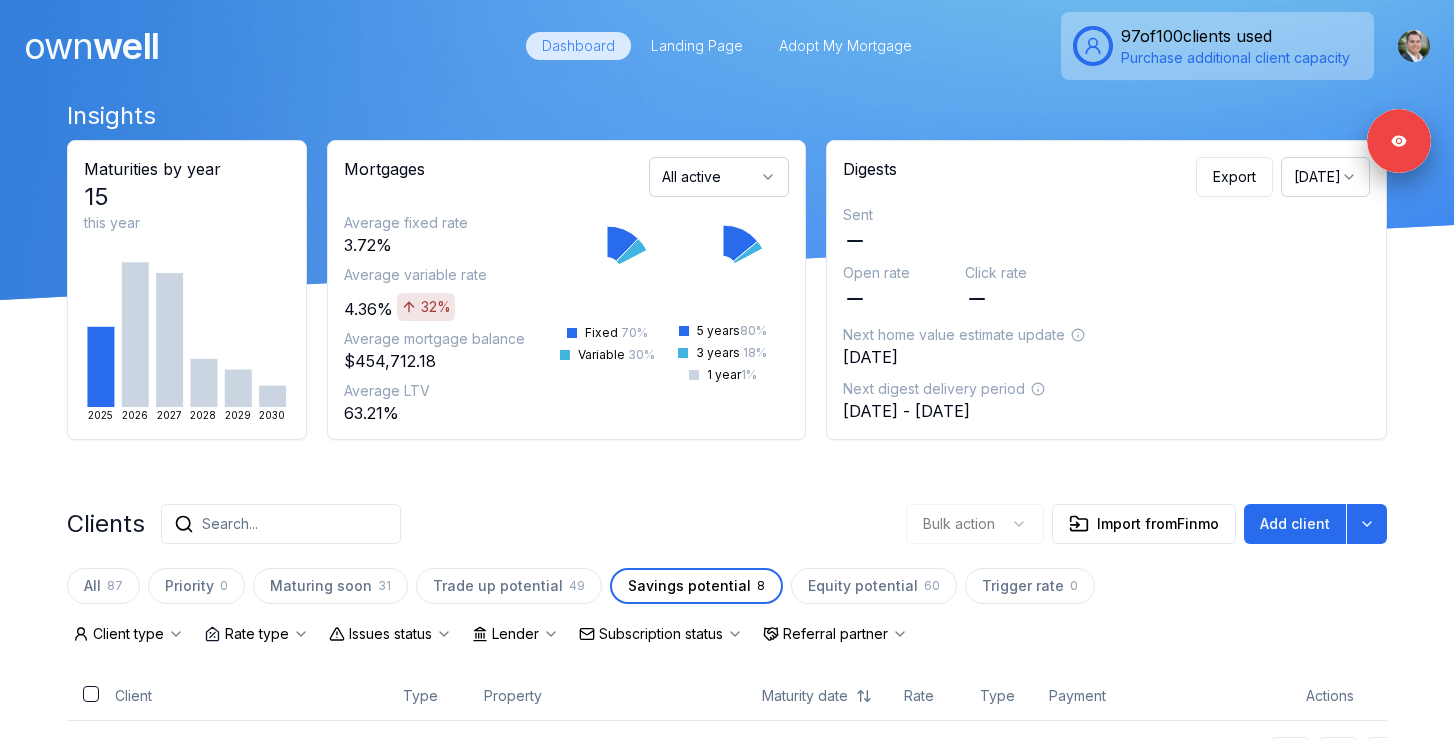 scroll, scrollTop: 639, scrollLeft: 0, axis: vertical 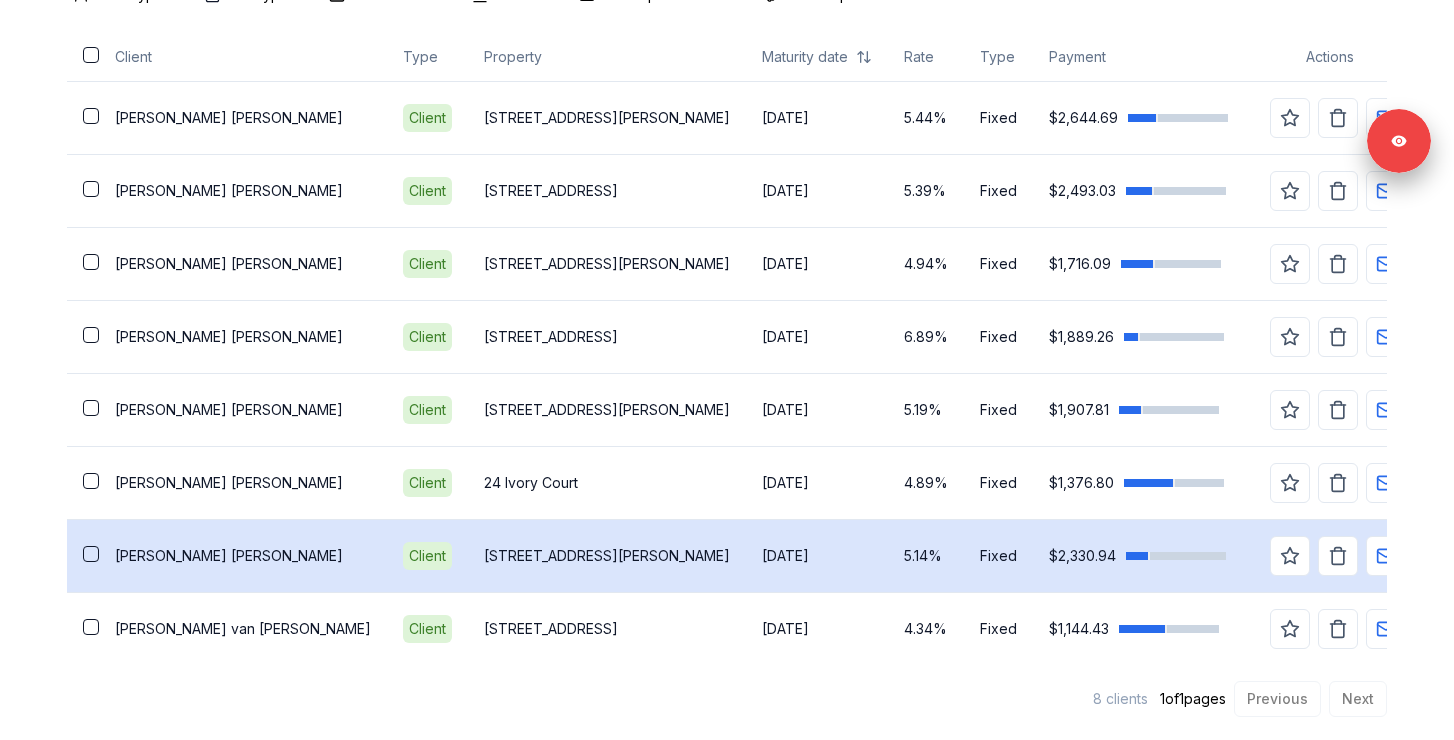 click on "[PERSON_NAME]" at bounding box center [243, 556] 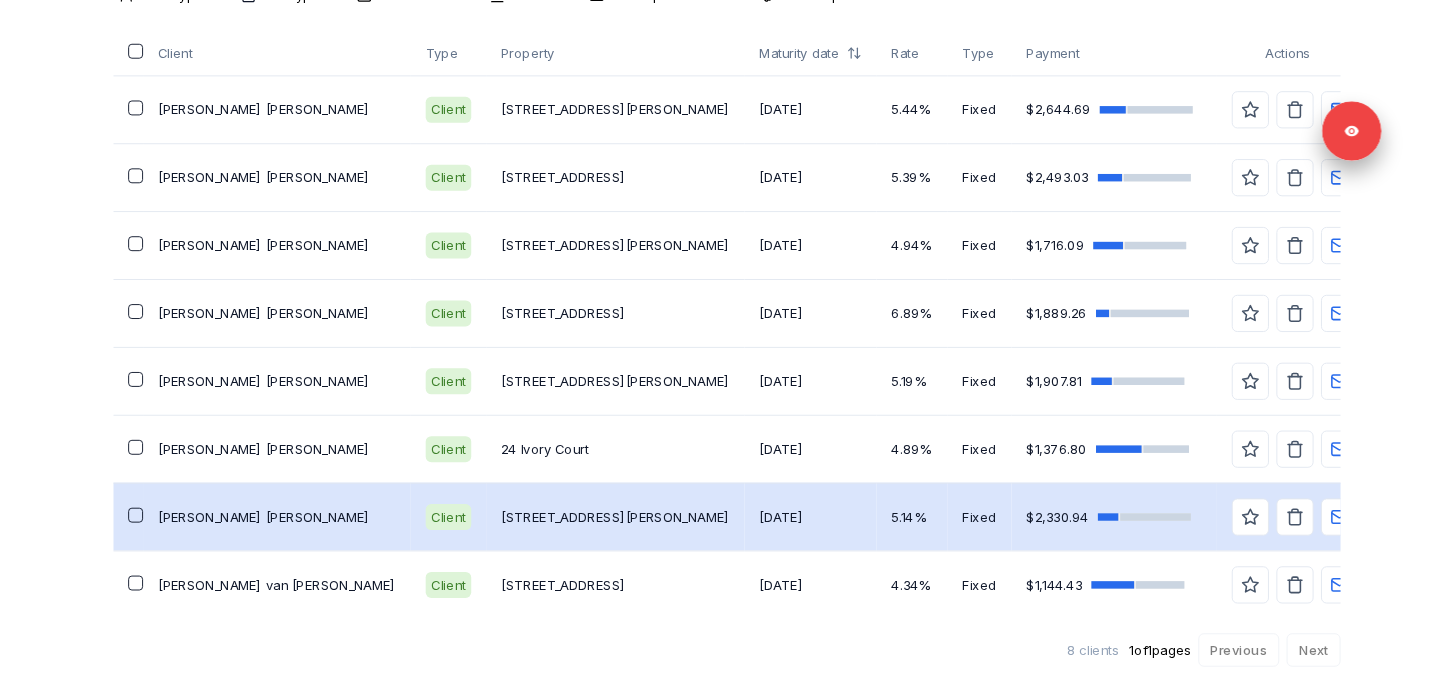scroll, scrollTop: 0, scrollLeft: 0, axis: both 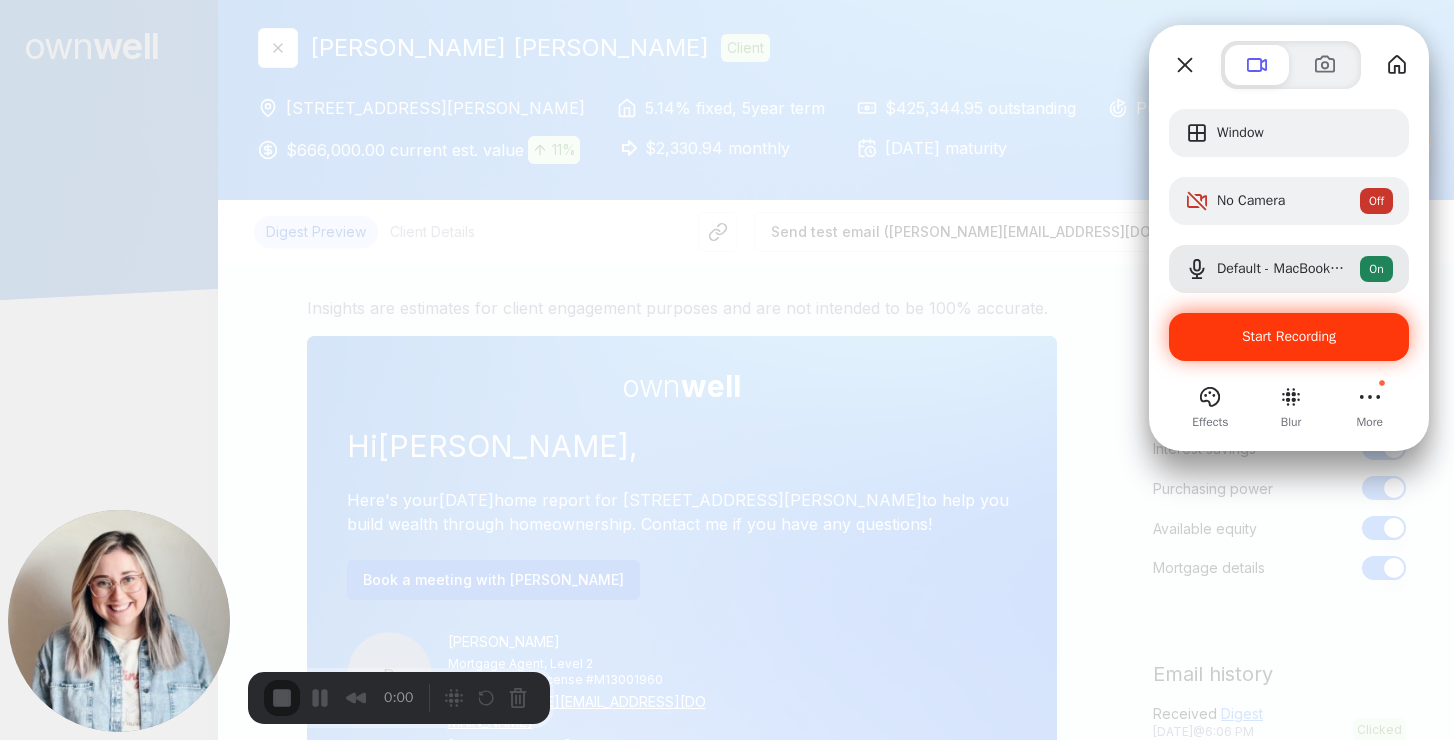 click on "Start Recording" at bounding box center (1289, 336) 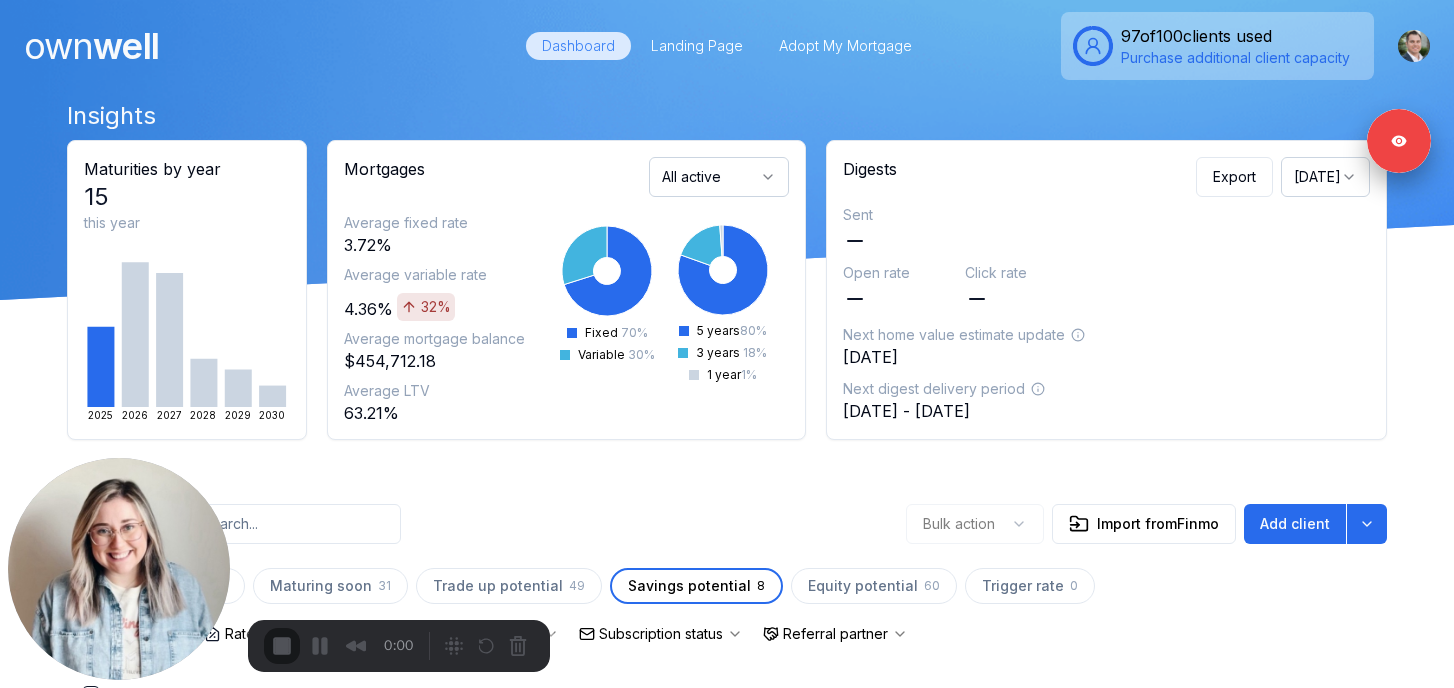 click on "Start Recording" at bounding box center [54, 740] 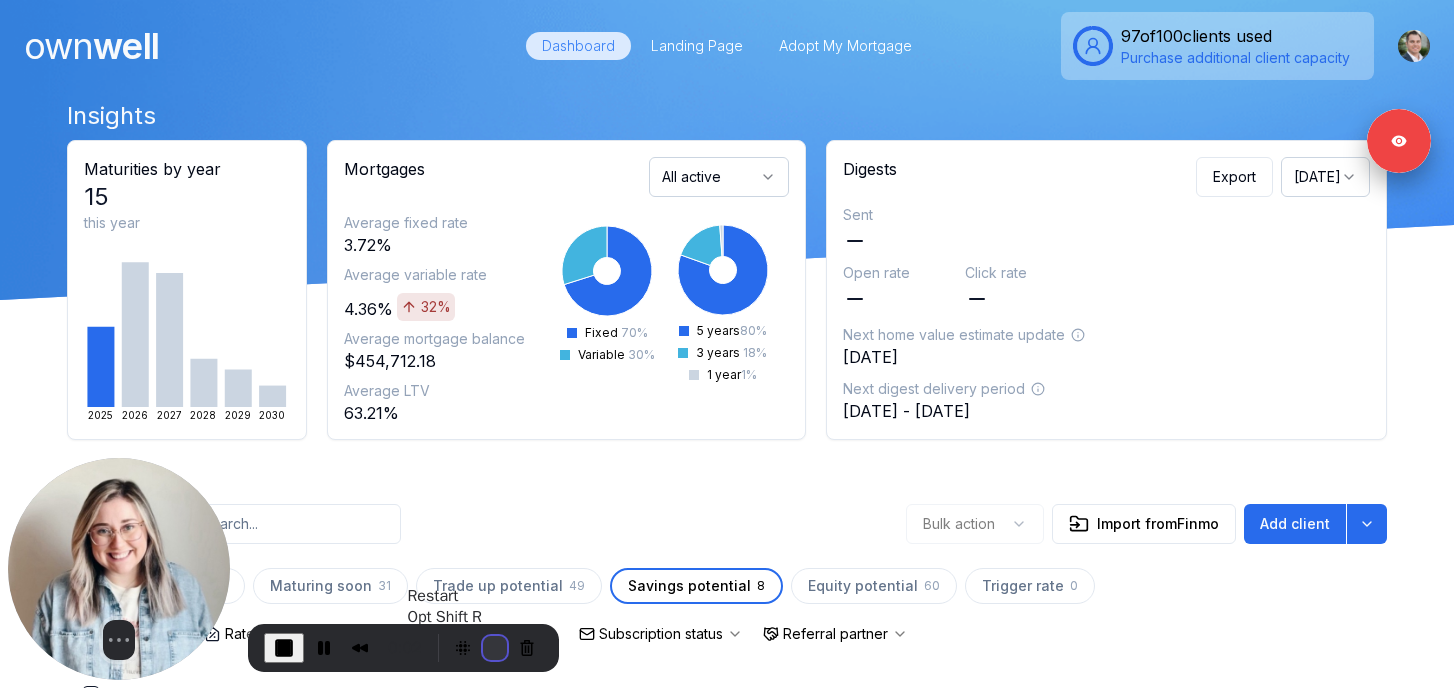 click at bounding box center [495, 648] 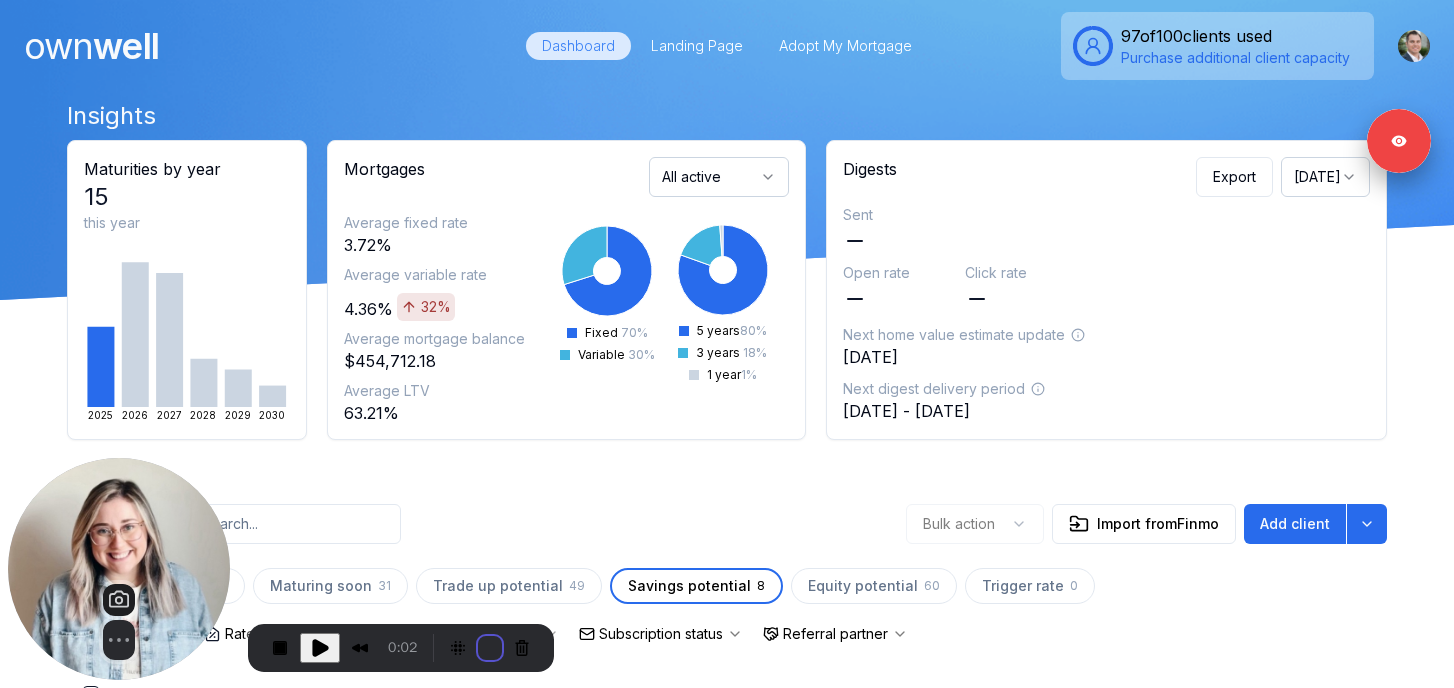 click on "Restart recording" at bounding box center [559, 812] 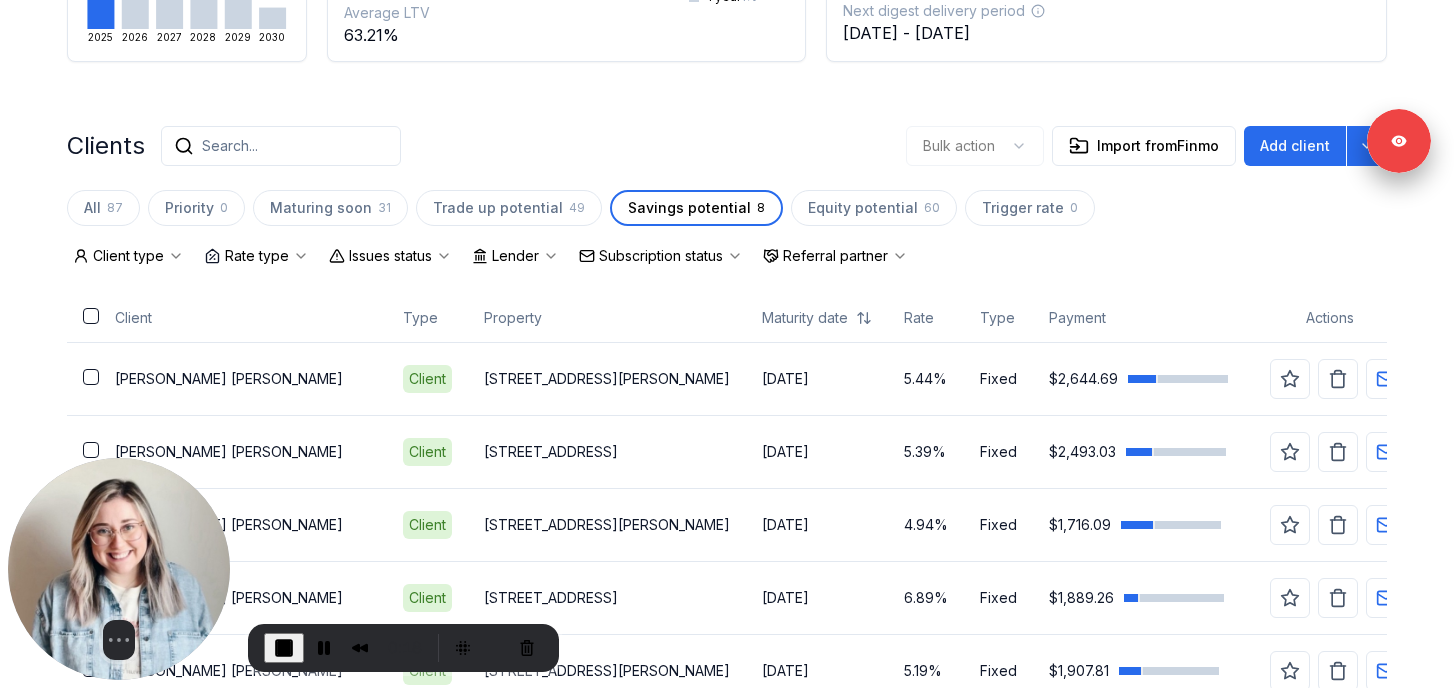 scroll, scrollTop: 691, scrollLeft: 0, axis: vertical 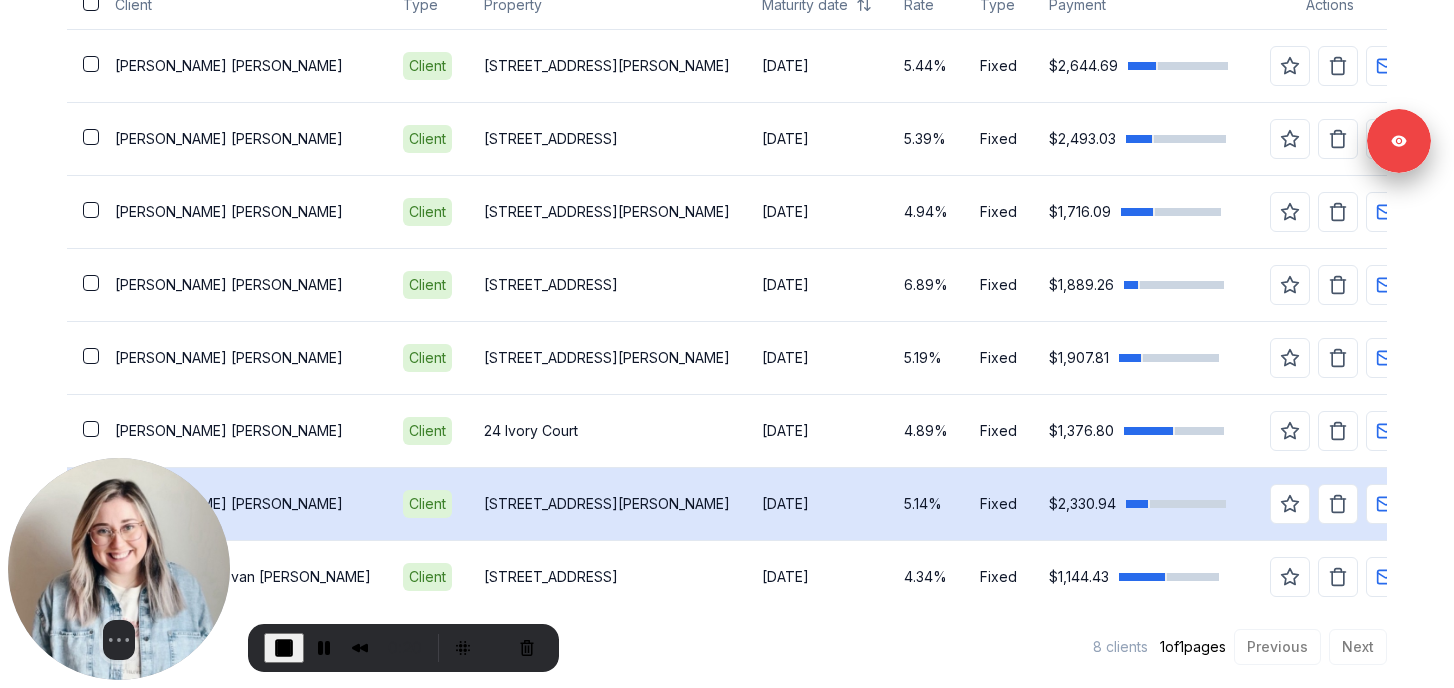 click on "[PERSON_NAME]" at bounding box center [243, 503] 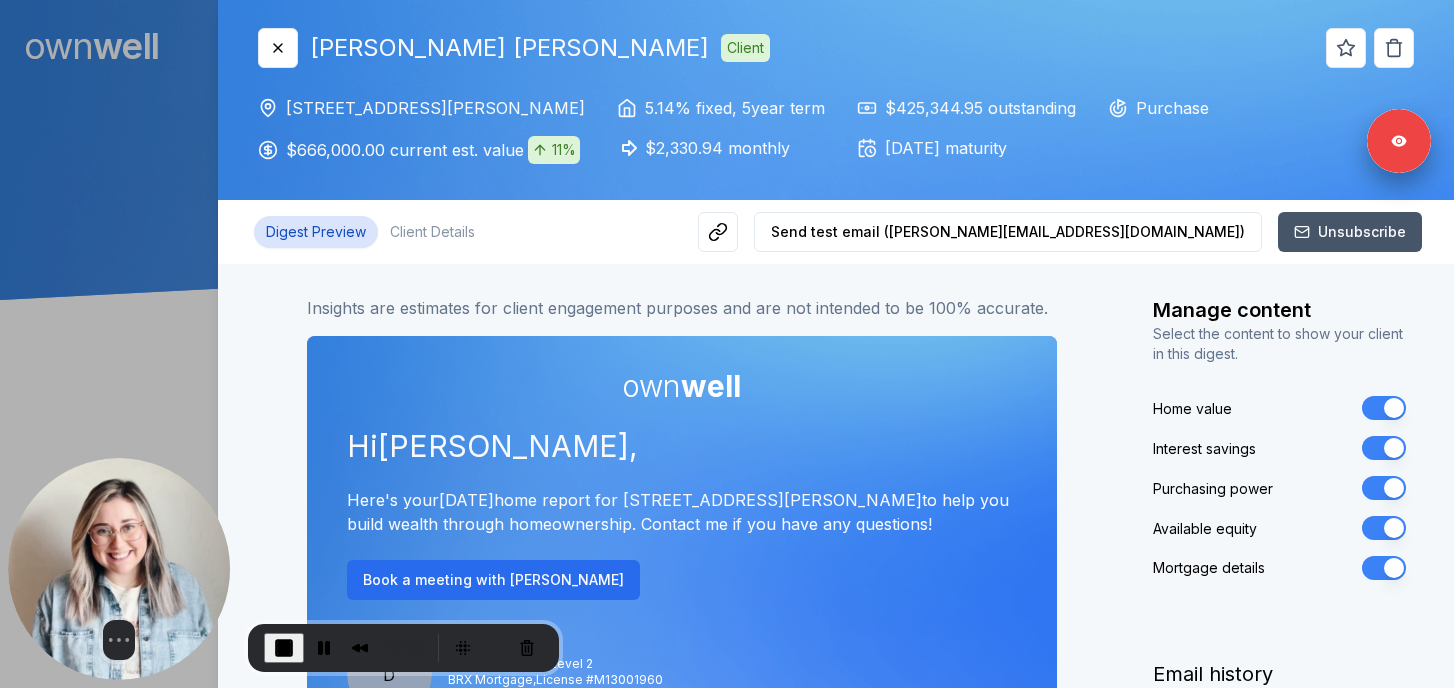 scroll, scrollTop: 0, scrollLeft: 0, axis: both 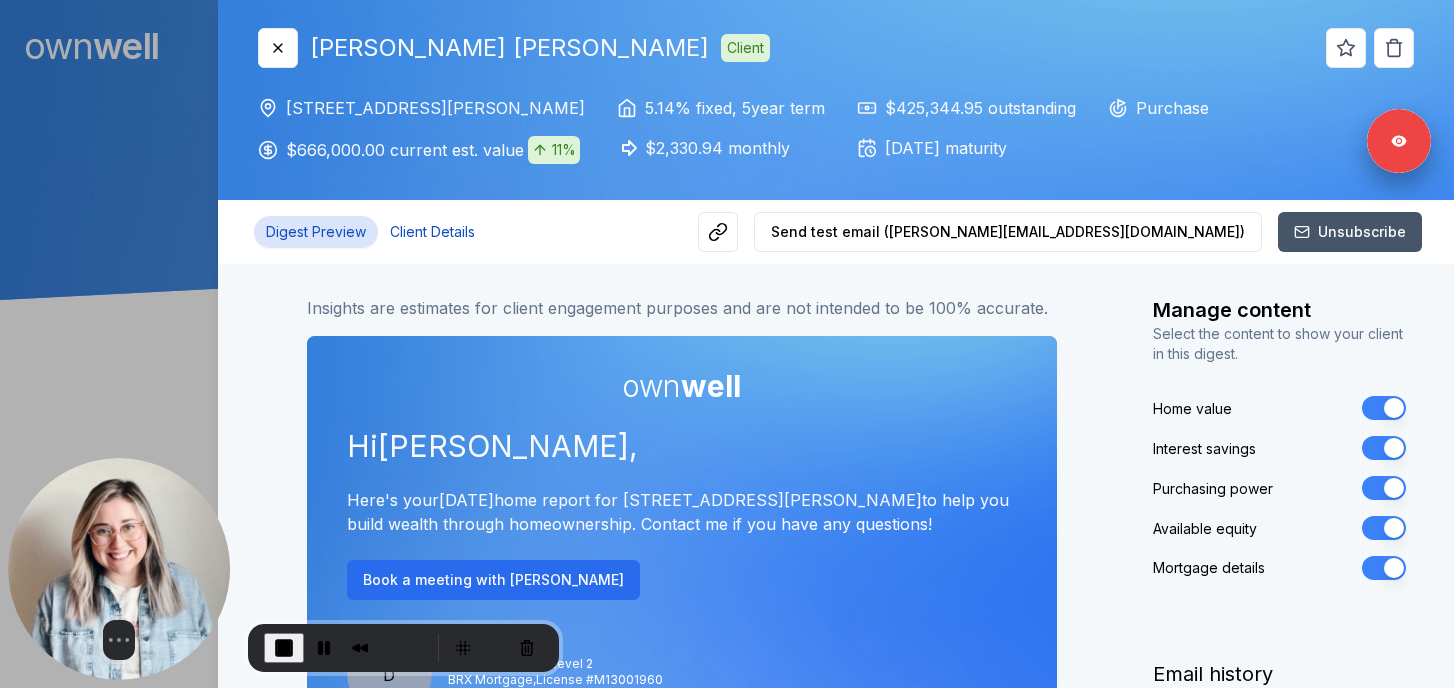 click on "Client Details" at bounding box center [432, 232] 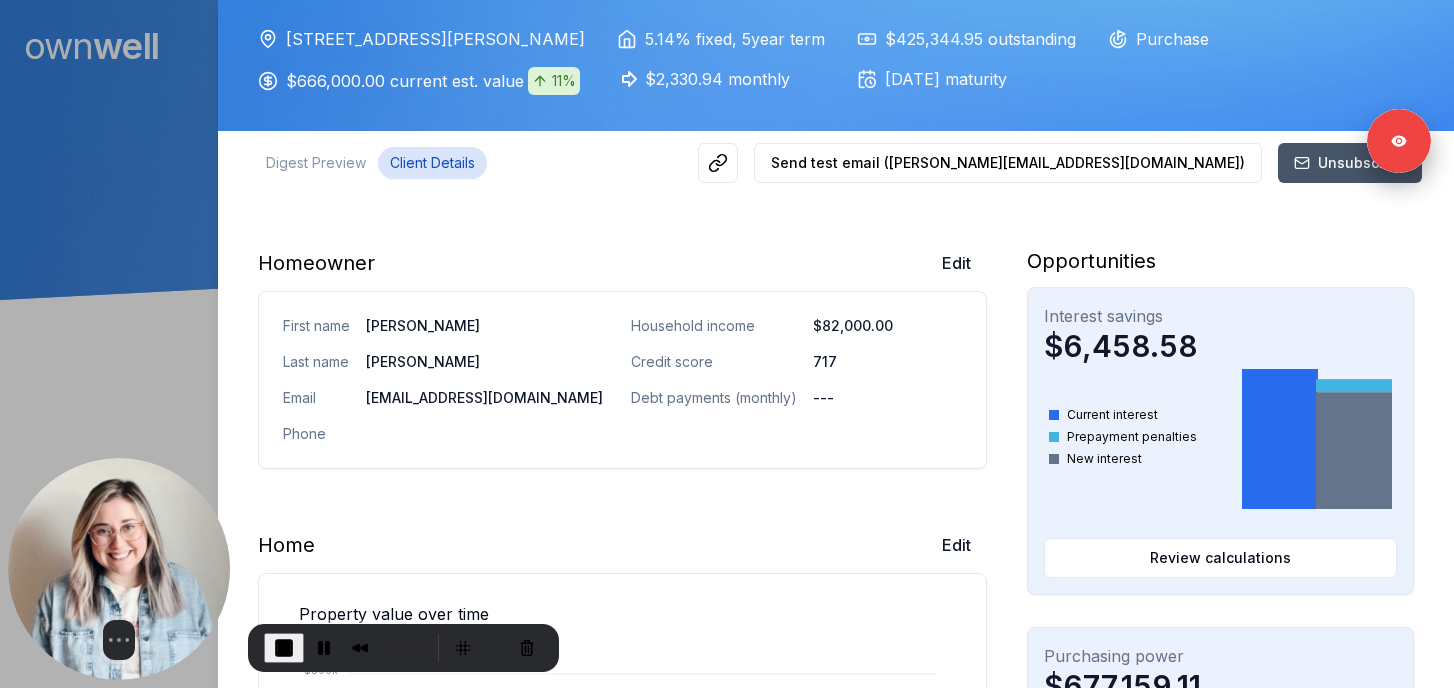 scroll, scrollTop: 91, scrollLeft: 0, axis: vertical 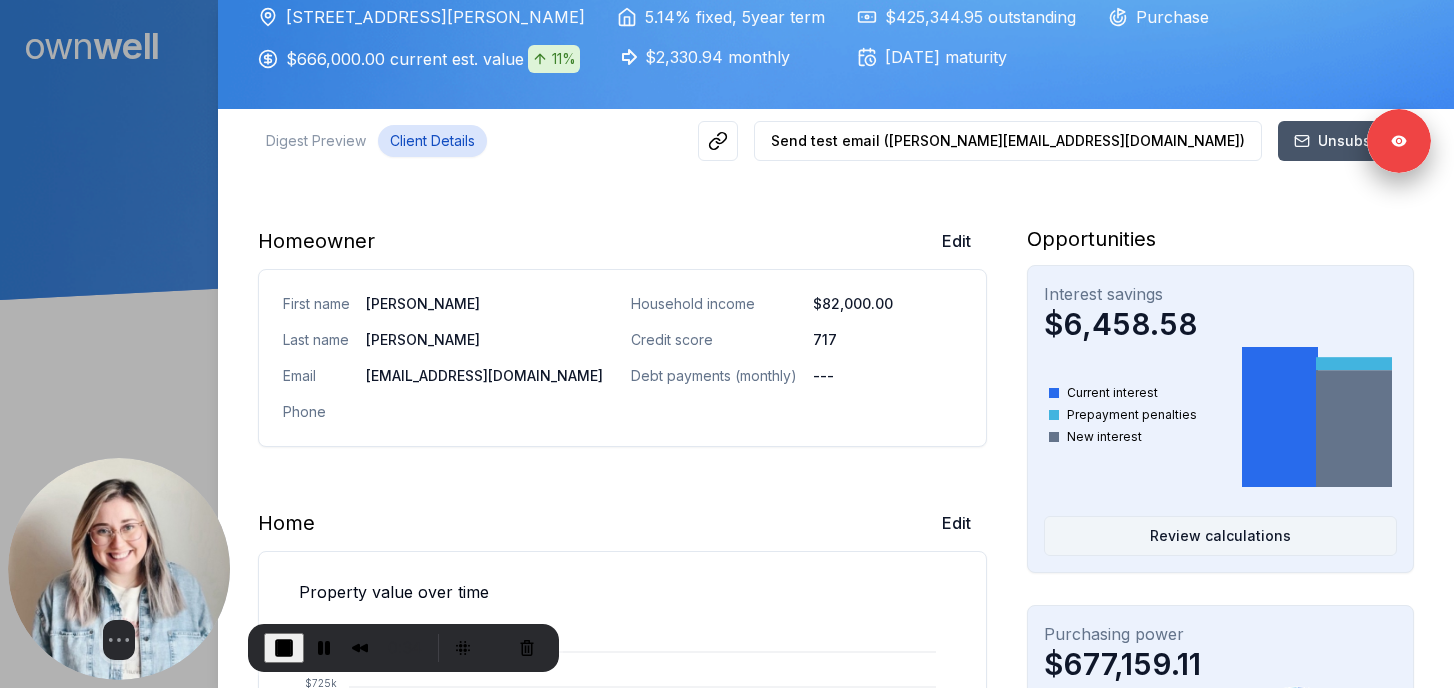 click on "Review calculations" at bounding box center [1220, 536] 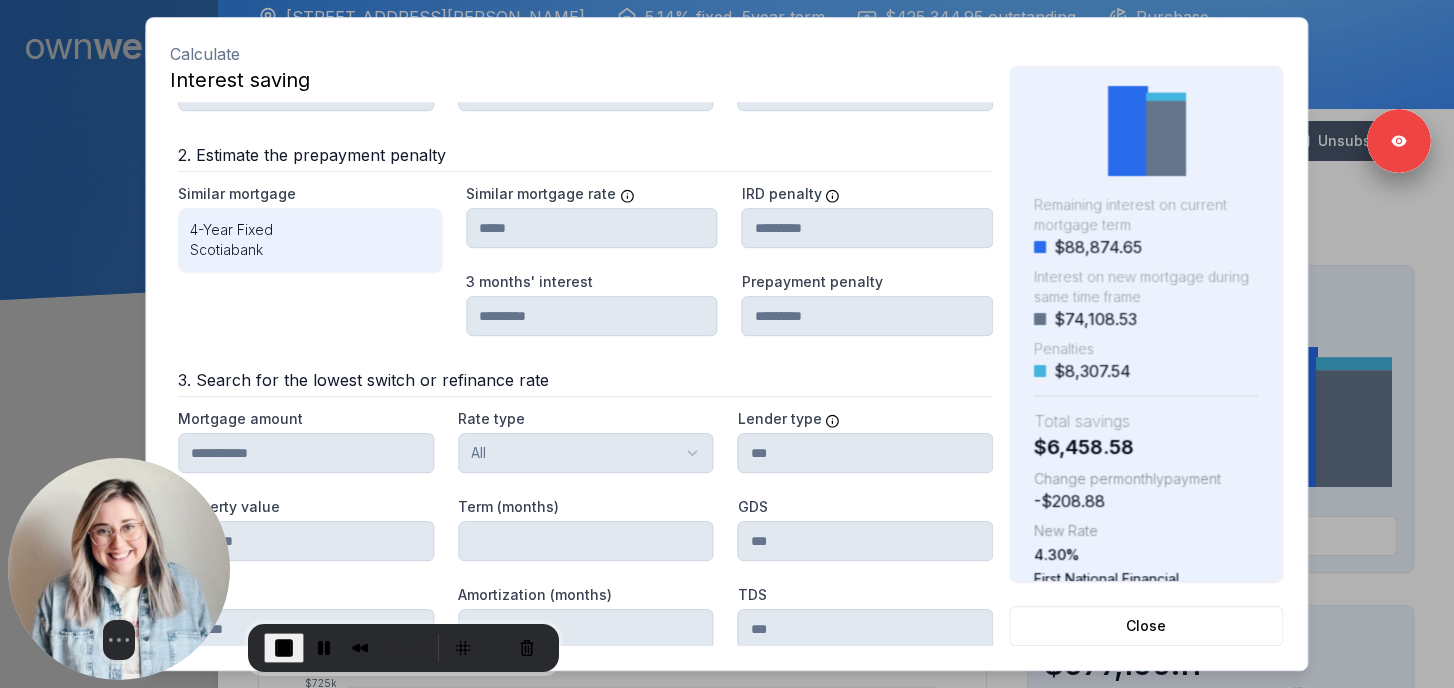 scroll, scrollTop: 299, scrollLeft: 0, axis: vertical 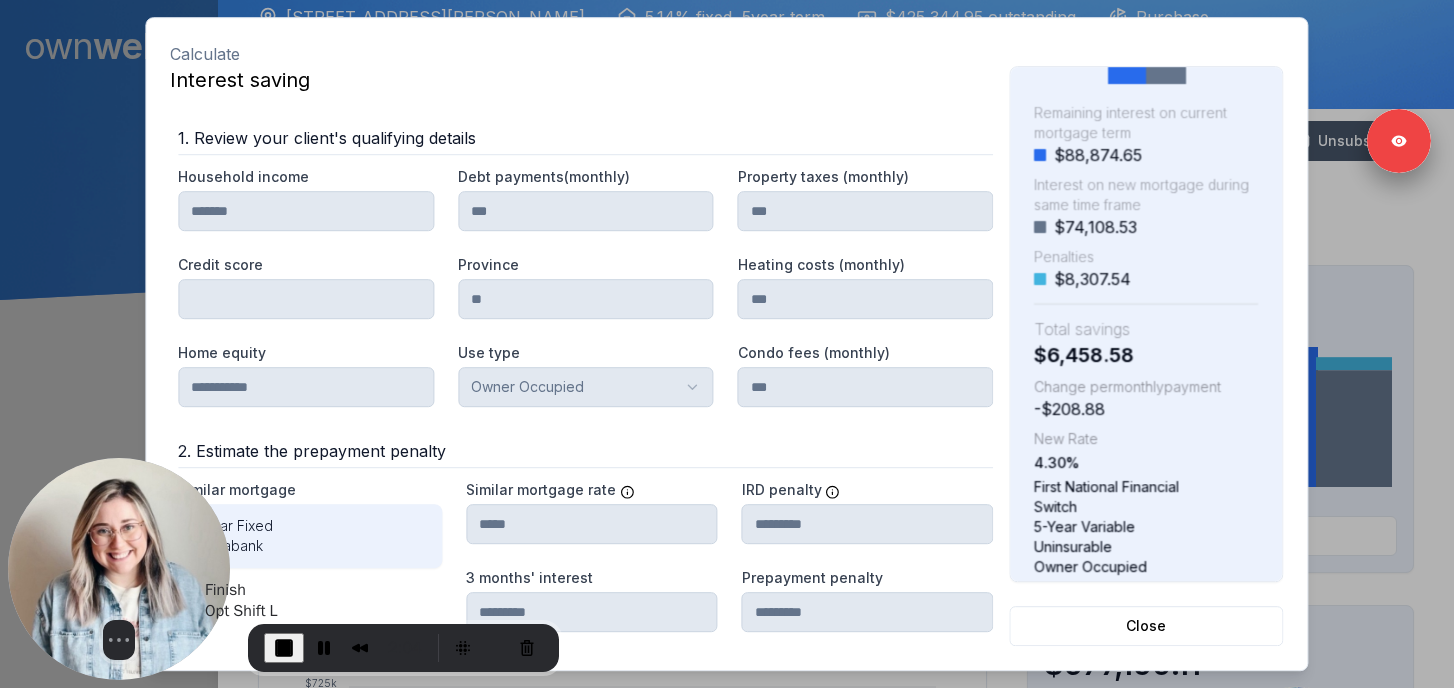 click at bounding box center [284, 648] 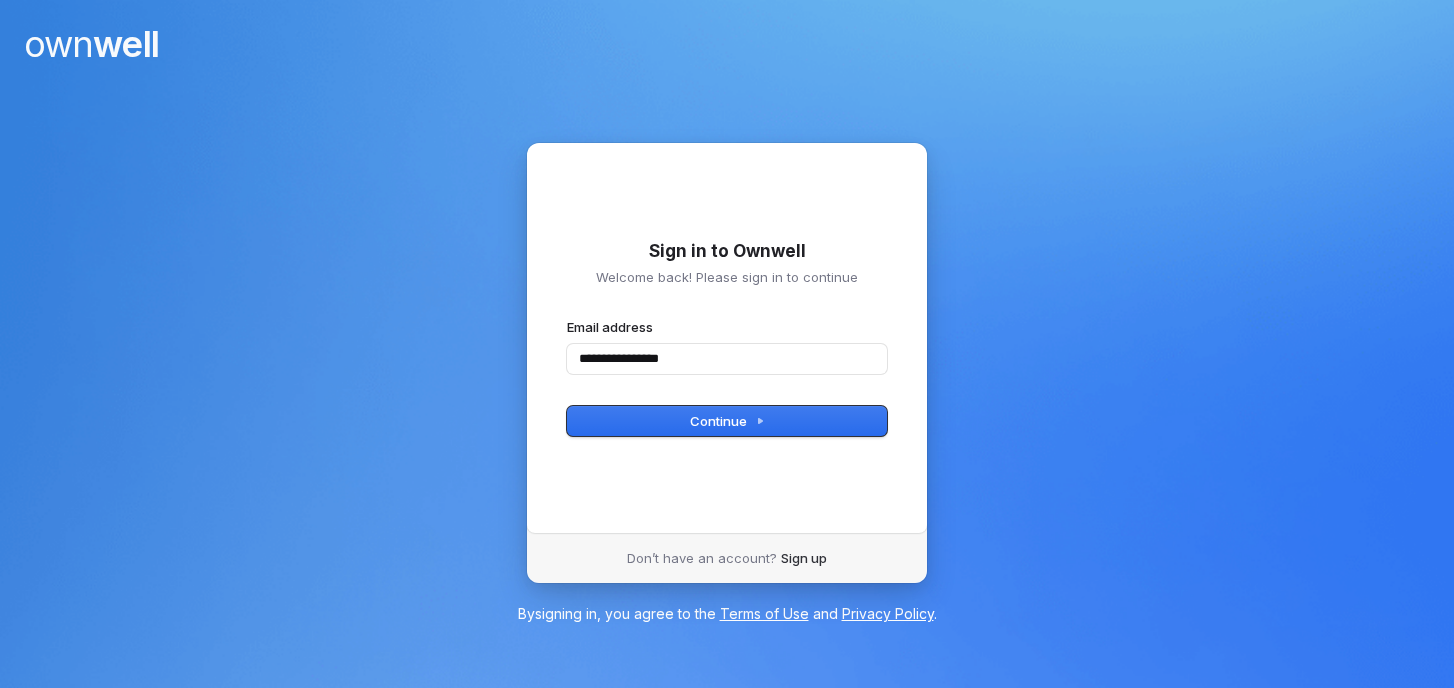 type on "**********" 